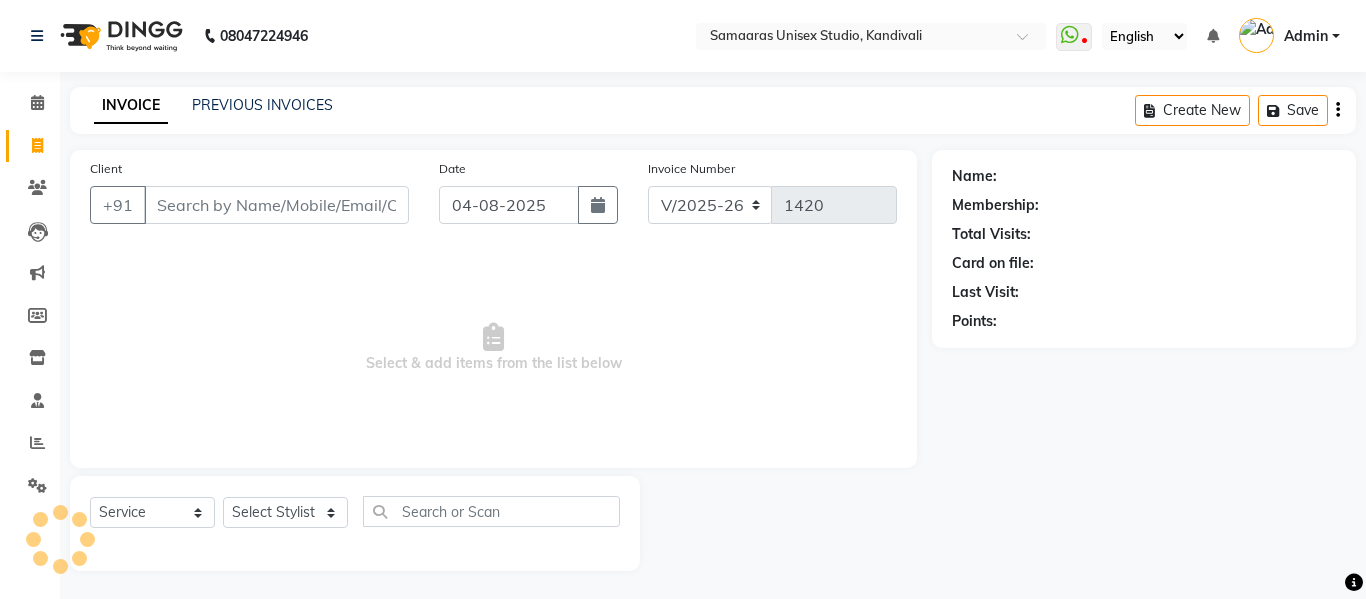 select on "4525" 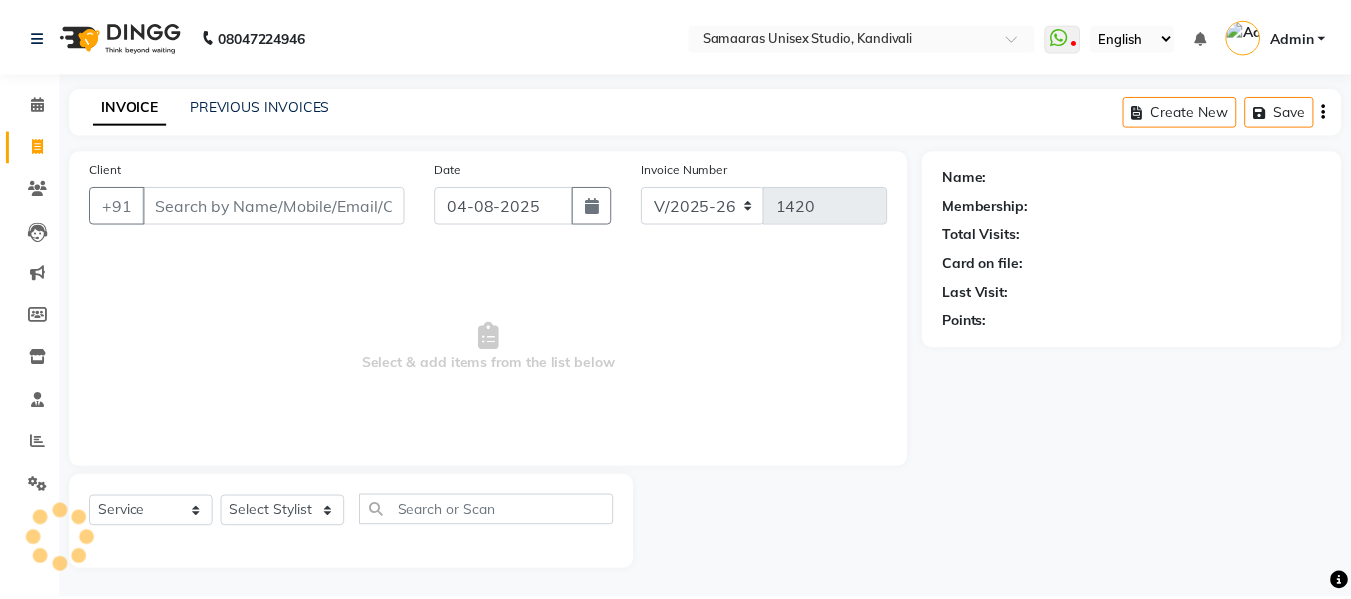 scroll, scrollTop: 0, scrollLeft: 0, axis: both 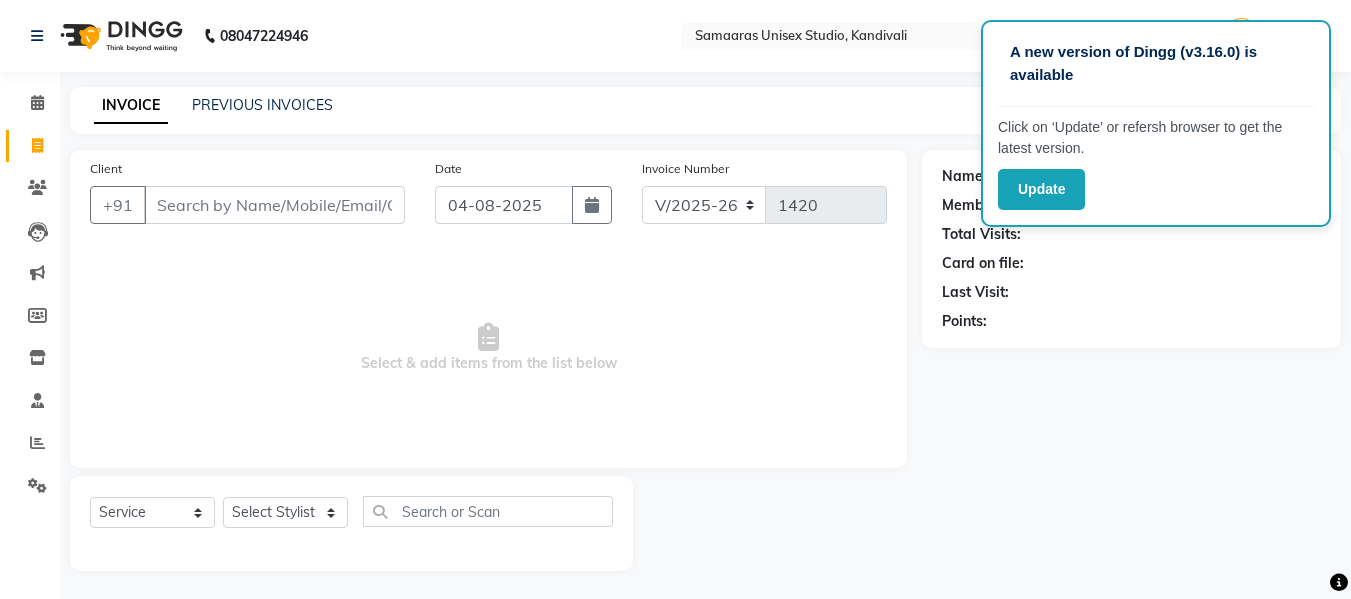 select on "4525" 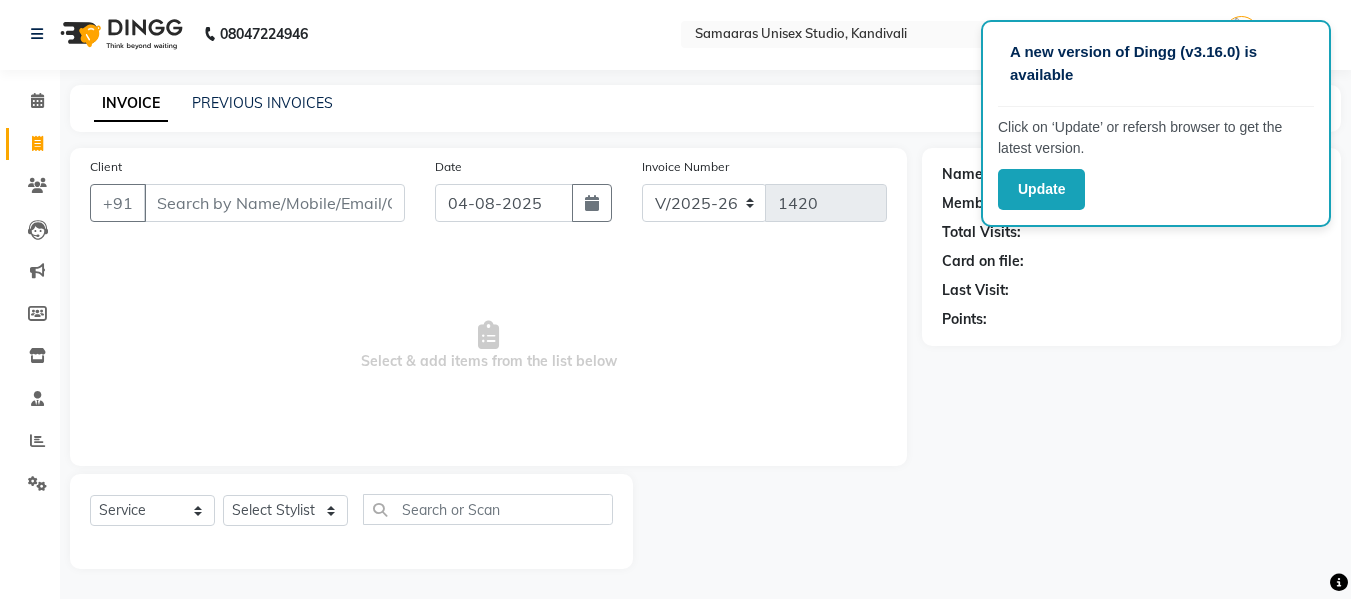 scroll, scrollTop: 0, scrollLeft: 0, axis: both 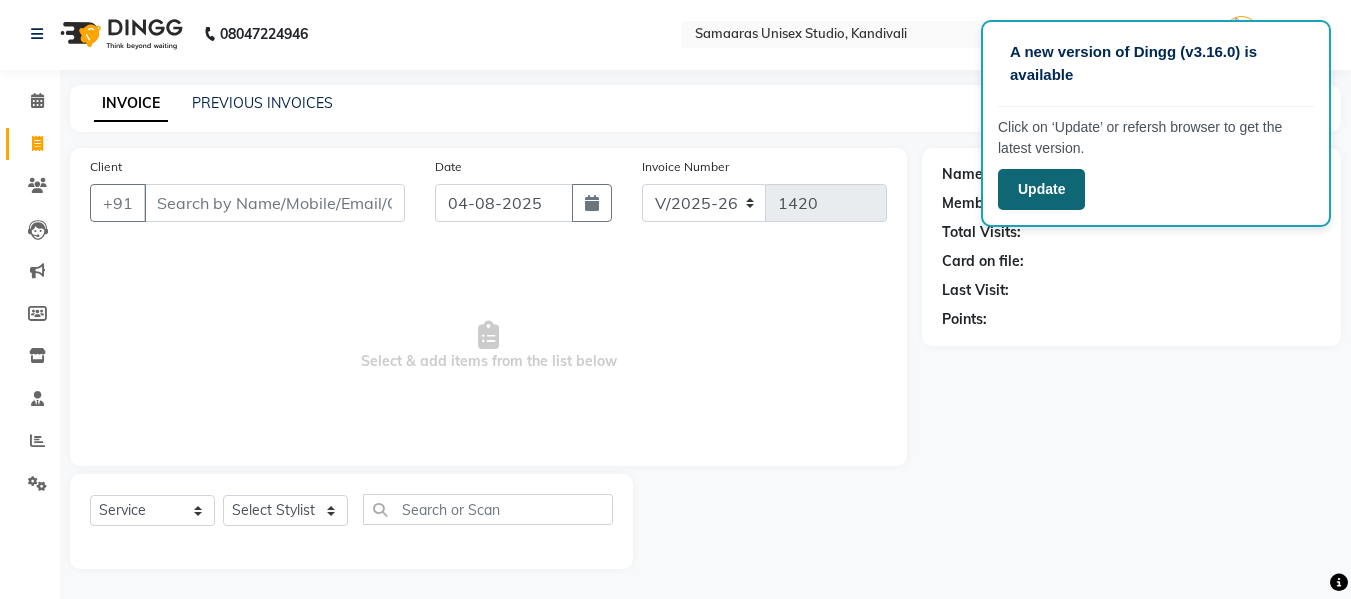 click on "Update" 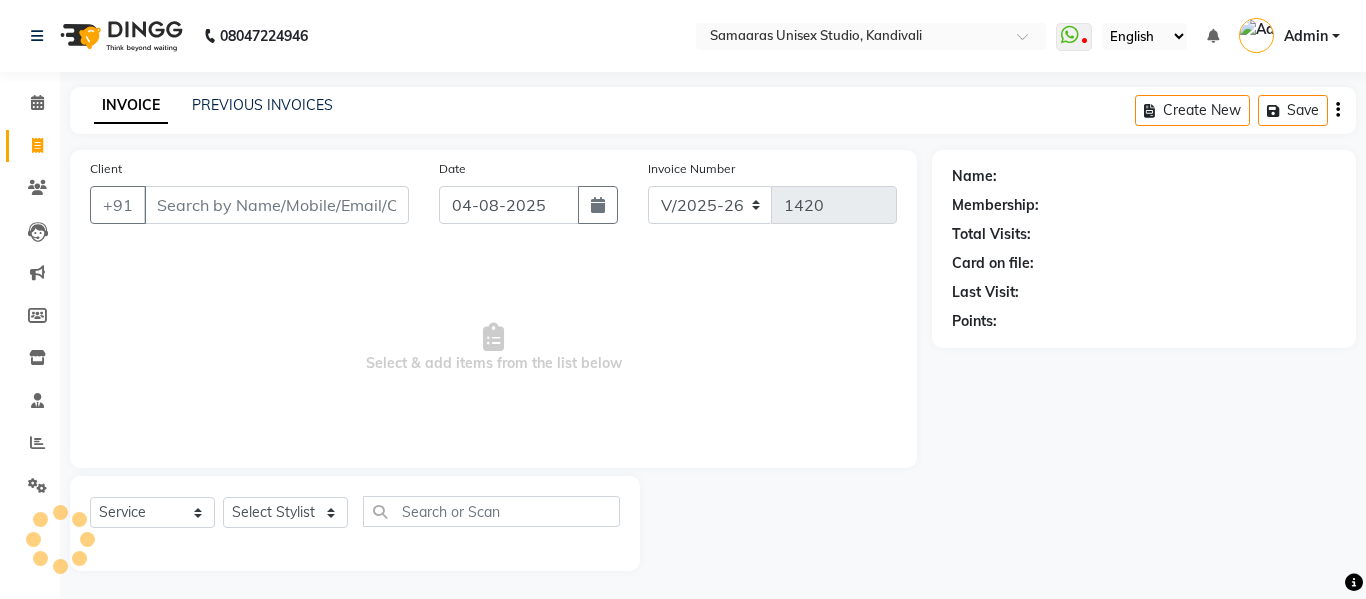 select on "4525" 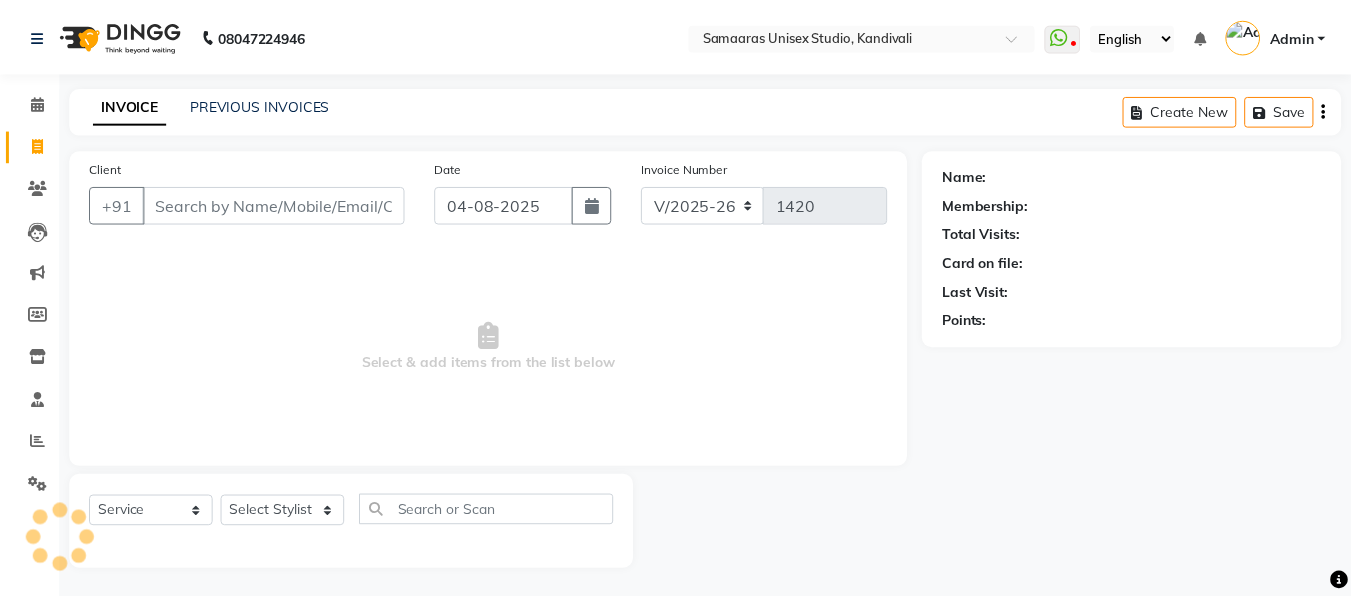 scroll, scrollTop: 0, scrollLeft: 0, axis: both 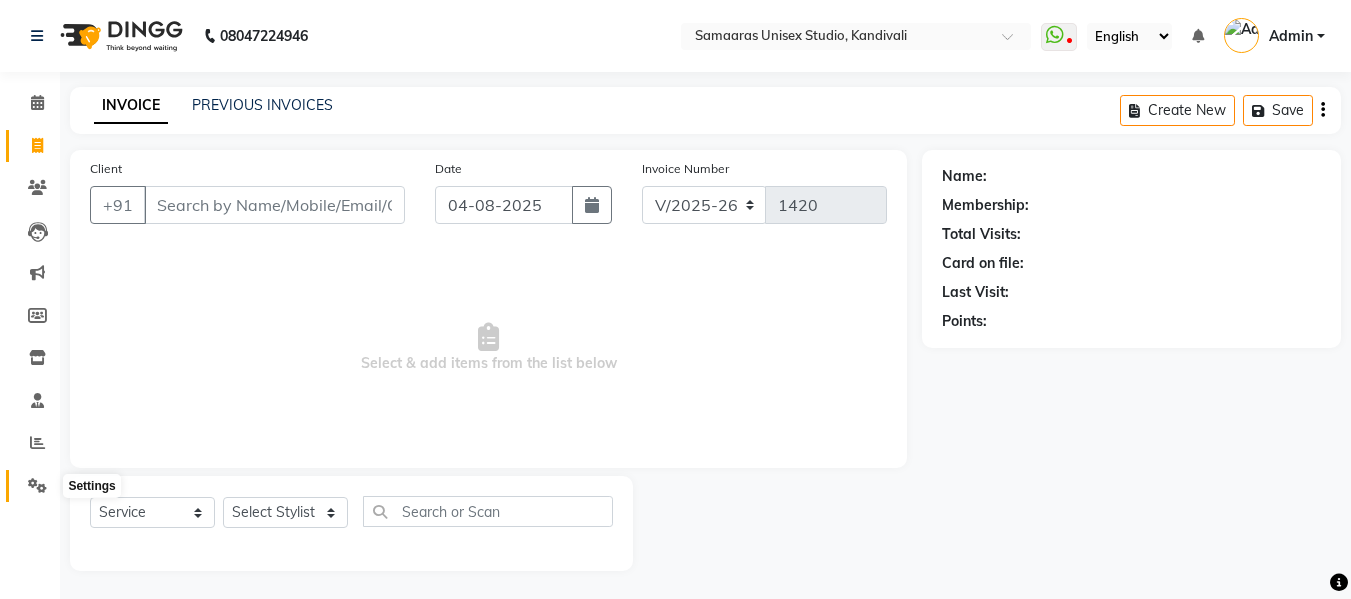 click 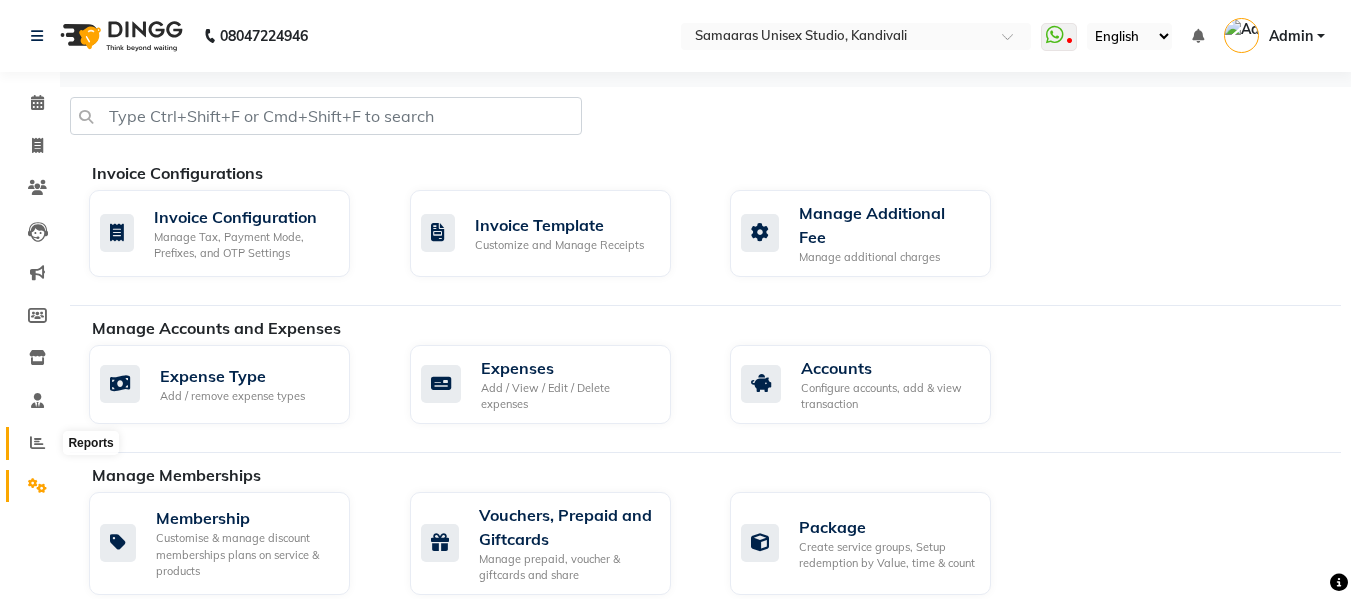 click 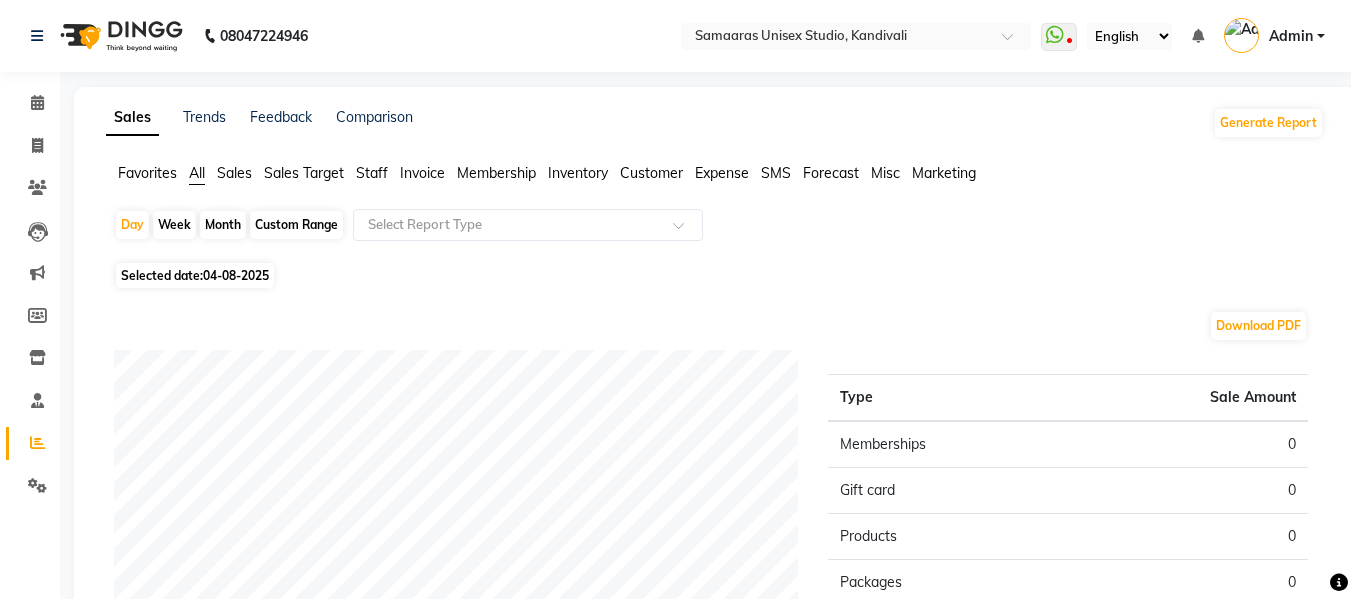 click on "Sales" 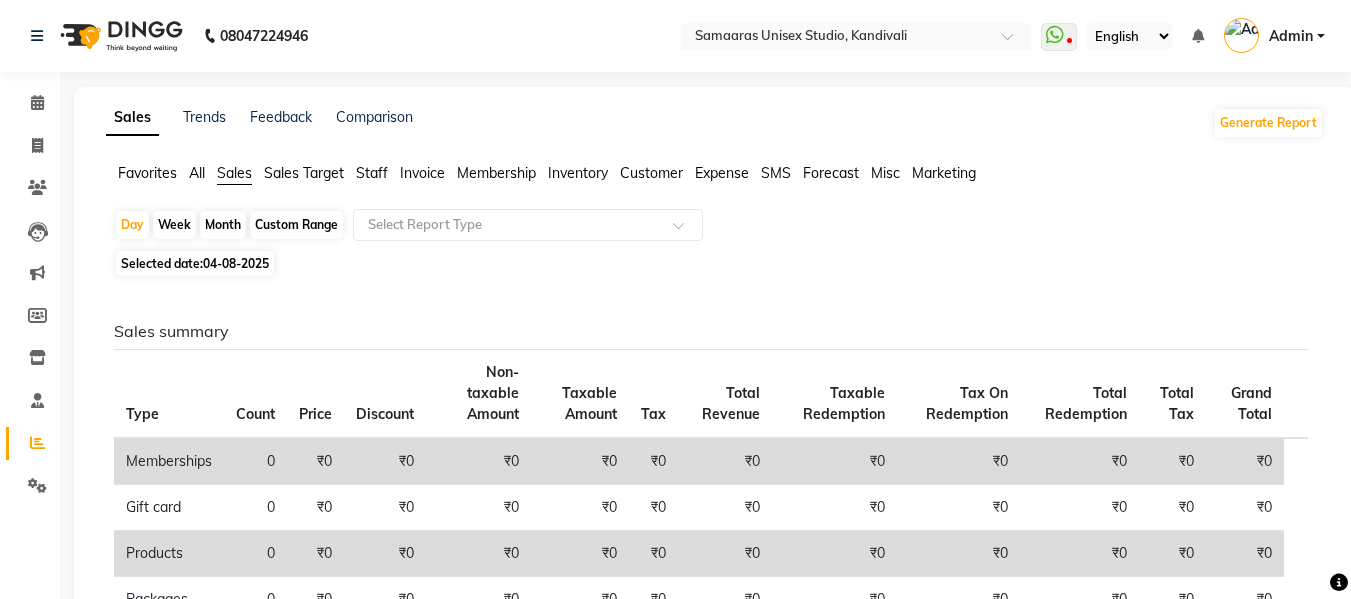 click on "Staff" 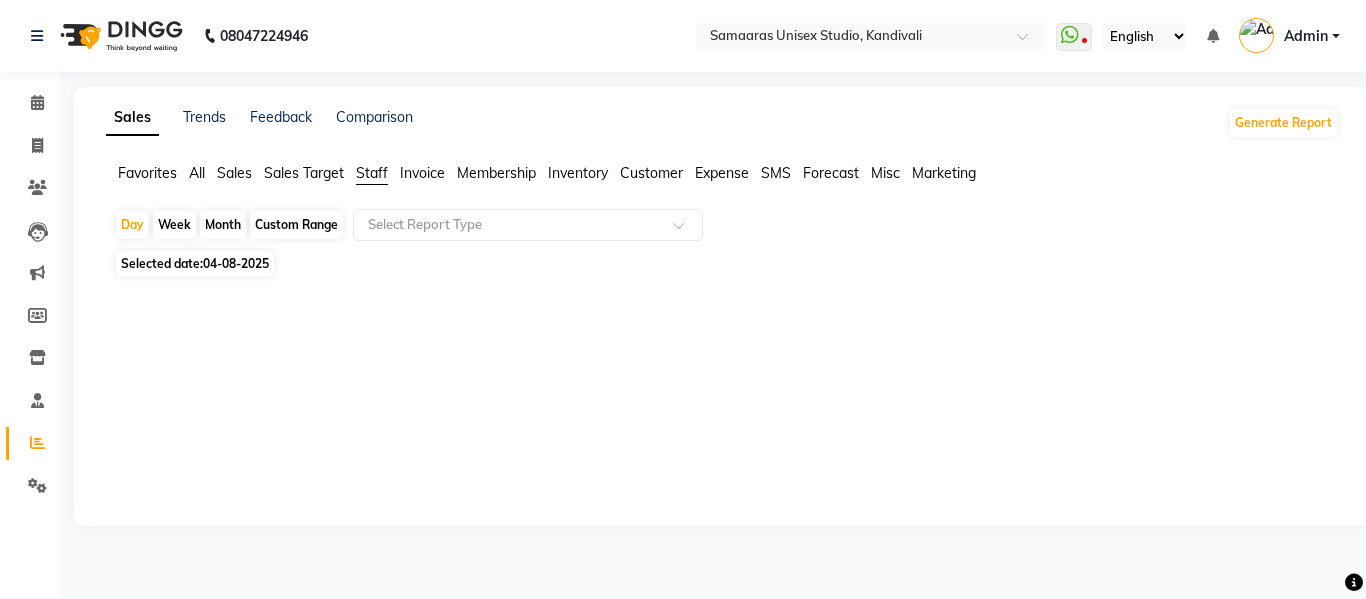 click on "Month" 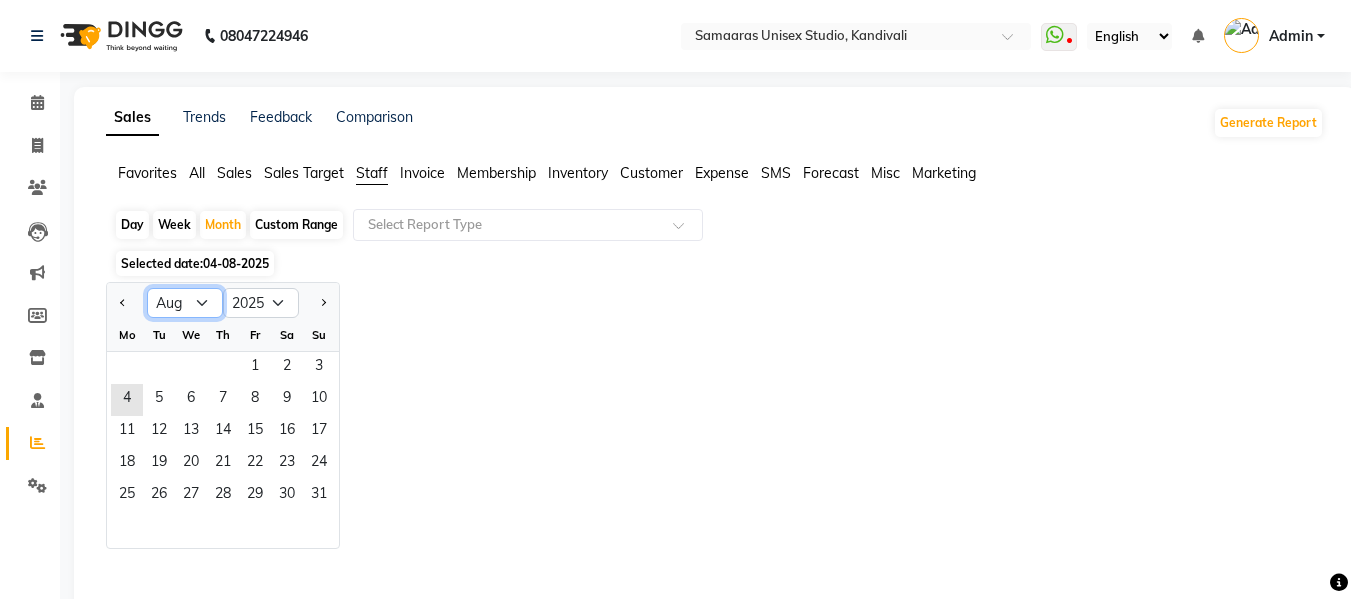 click on "Jan Feb Mar Apr May Jun Jul Aug Sep Oct Nov Dec" 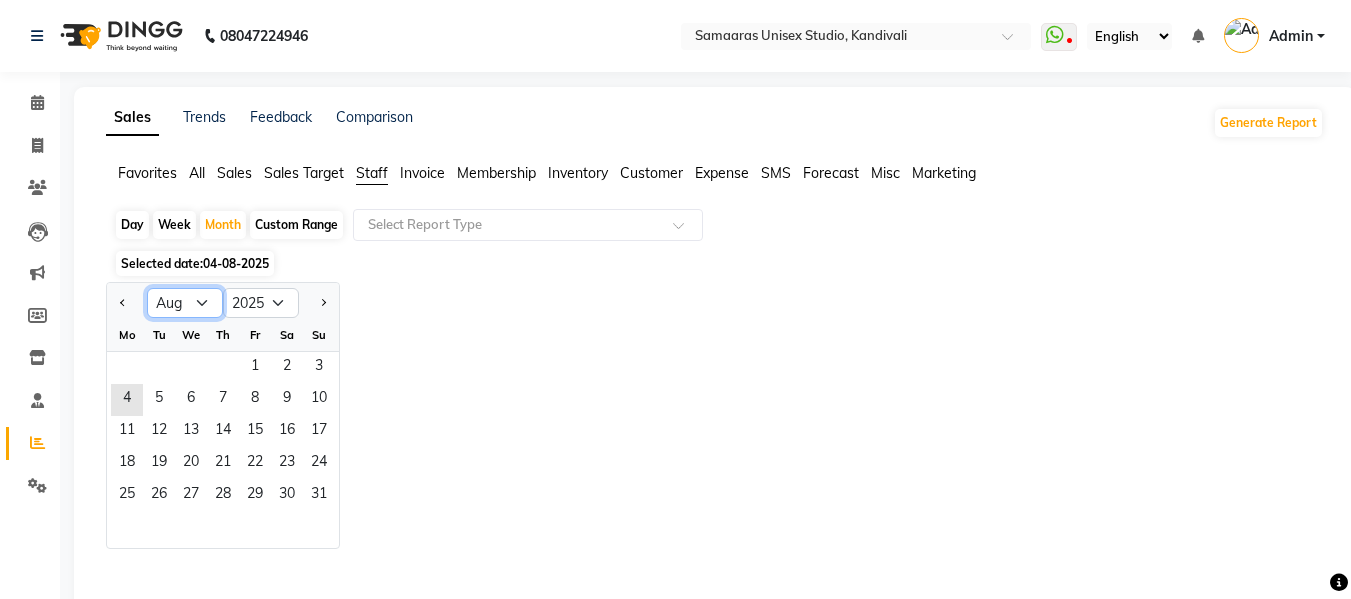 select on "7" 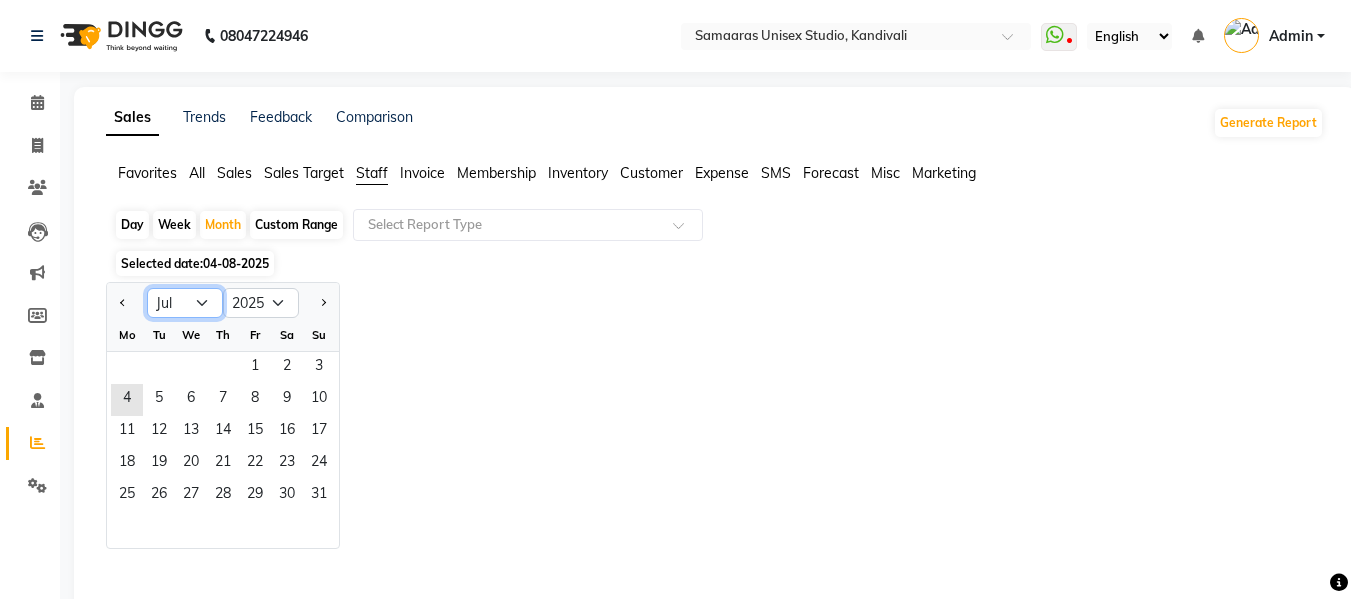 click on "Jan Feb Mar Apr May Jun Jul Aug Sep Oct Nov Dec" 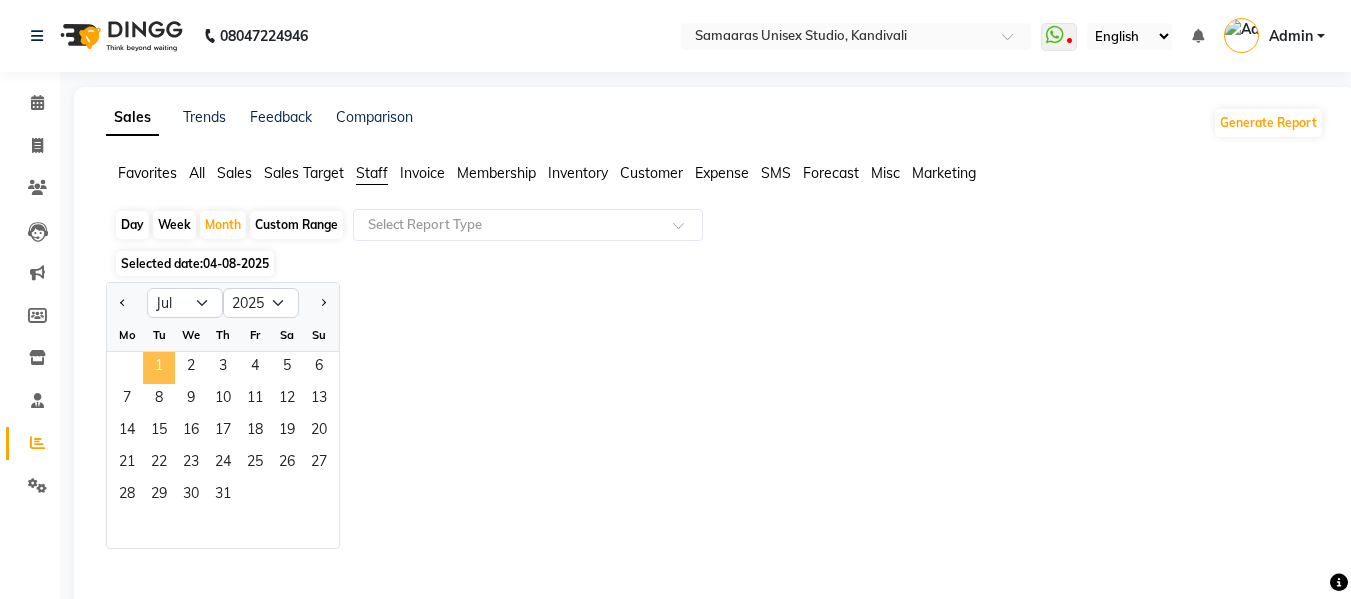 click on "1" 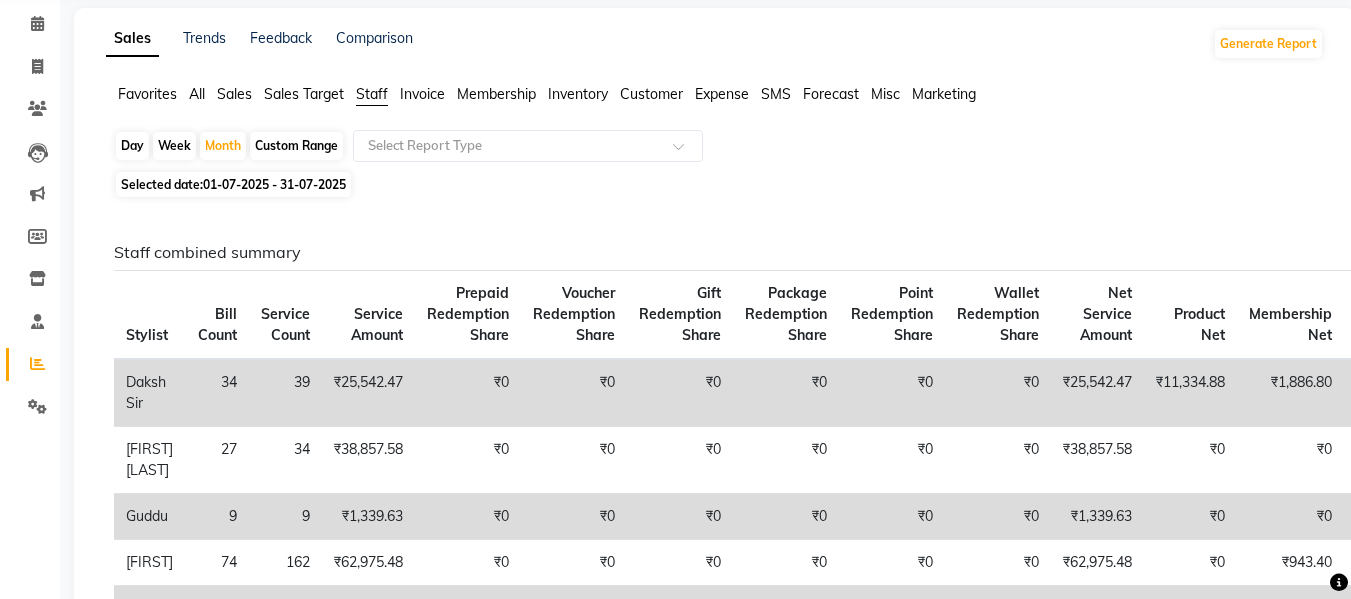 scroll, scrollTop: 300, scrollLeft: 0, axis: vertical 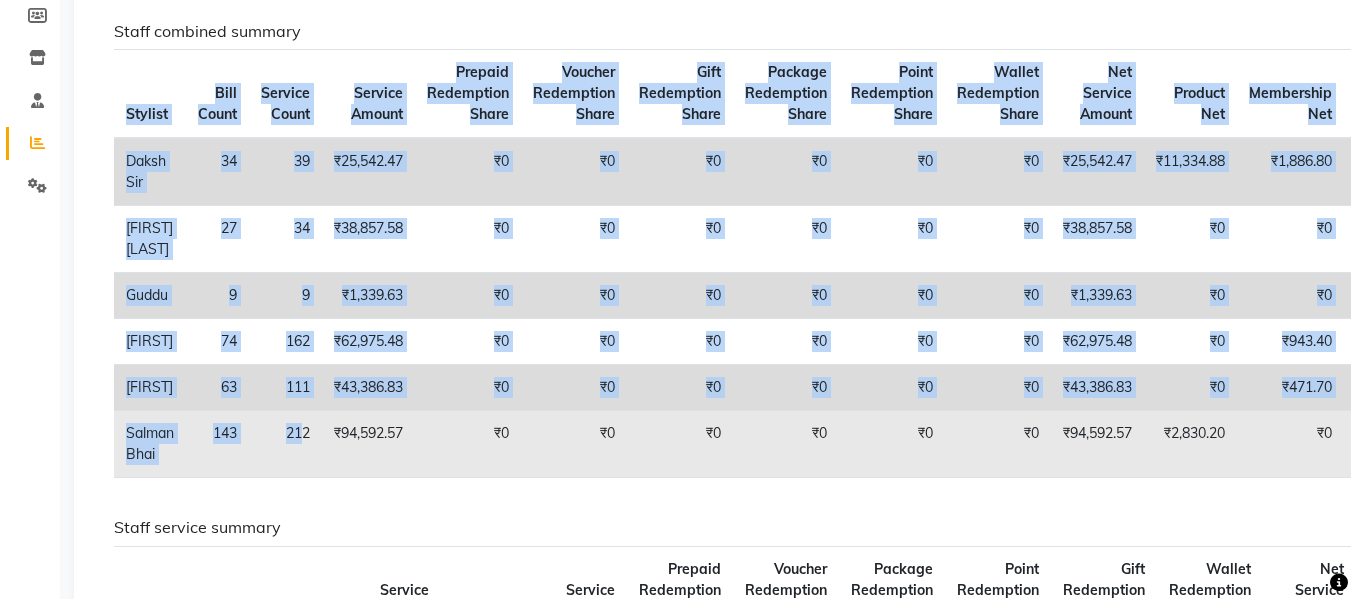 drag, startPoint x: 963, startPoint y: 483, endPoint x: 306, endPoint y: 474, distance: 657.06165 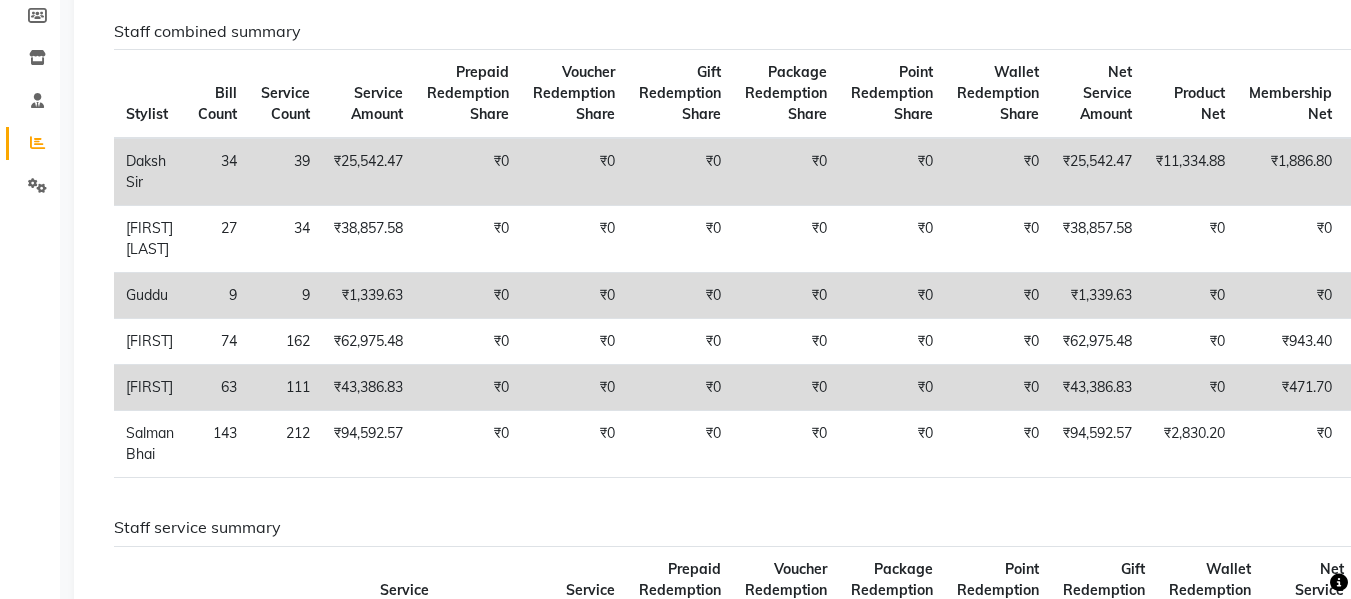 click on "Staff combined summary Stylist Bill Count Service Count Service Amount Prepaid Redemption Share Voucher Redemption Share Gift Redemption Share Package Redemption Share Point Redemption Share Wallet Redemption Share Net Service Amount Product Net Membership Net Prepaid Net Voucher Net Gift Net Package Net Daksh Sir 34 39 ₹25,542.47 ₹0 ₹0 ₹0 ₹0 ₹0 ₹0 ₹25,542.47 ₹11,334.88 ₹1,886.80 ₹0 ₹0 ₹0 ₹0 Firoz Bhai 27 34 ₹38,857.58 ₹0 ₹0 ₹0 ₹0 ₹0 ₹0 ₹38,857.58 ₹0 ₹0 ₹0 ₹0 ₹0 ₹0 Guddu 9 9 ₹1,339.63 ₹0 ₹0 ₹0 ₹0 ₹0 ₹0 ₹1,339.63 ₹0 ₹0 ₹0 ₹0 ₹0 ₹0 Kajal 74 162 ₹62,975.48 ₹0 ₹0 ₹0 ₹0 ₹0 ₹0 ₹62,975.48 ₹0 ₹943.40 ₹0 ₹0 ₹0 ₹0 Priya 63 111 ₹43,386.83 ₹0 ₹0 ₹0 ₹0 ₹0 ₹0 ₹43,386.83 ₹0 ₹471.70 ₹0 ₹0 ₹0 ₹0 Salman Bhai 143 212 ₹94,592.57 ₹0 ₹0 ₹0 ₹0 ₹0 ₹0 ₹94,592.57 ₹2,830.20 ₹0 ₹0 ₹0 ₹0 ₹0 Staff service summary Location Stylist Service Price Discount Service Amount" 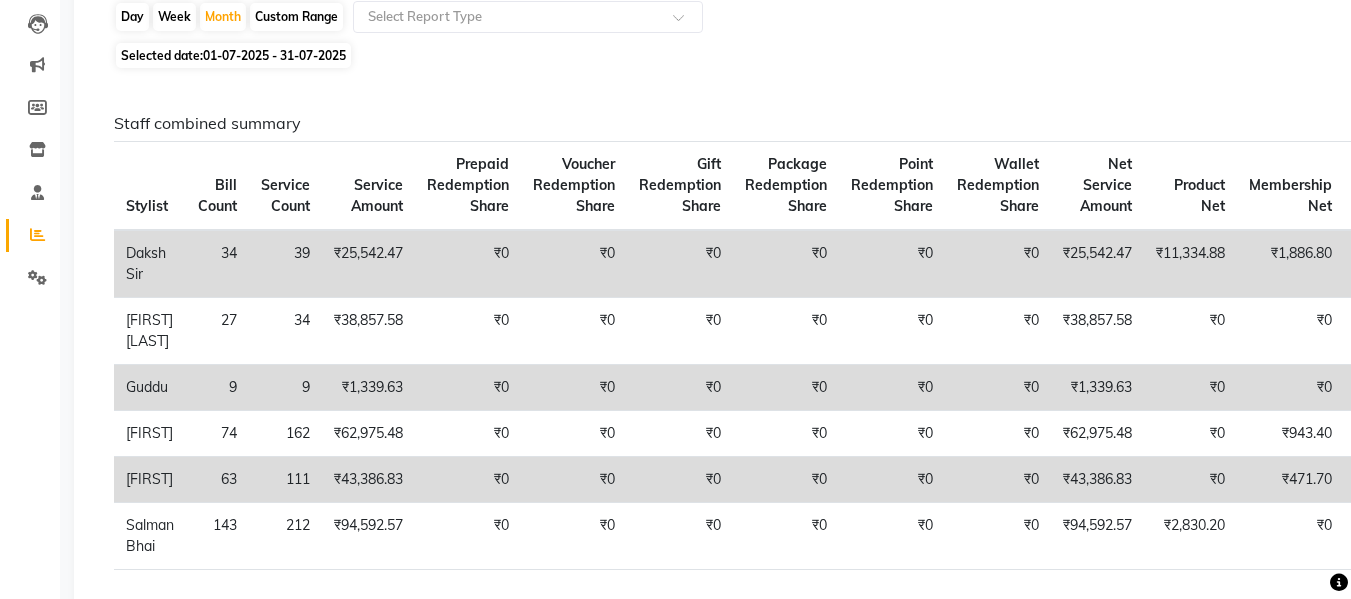 scroll, scrollTop: 189, scrollLeft: 0, axis: vertical 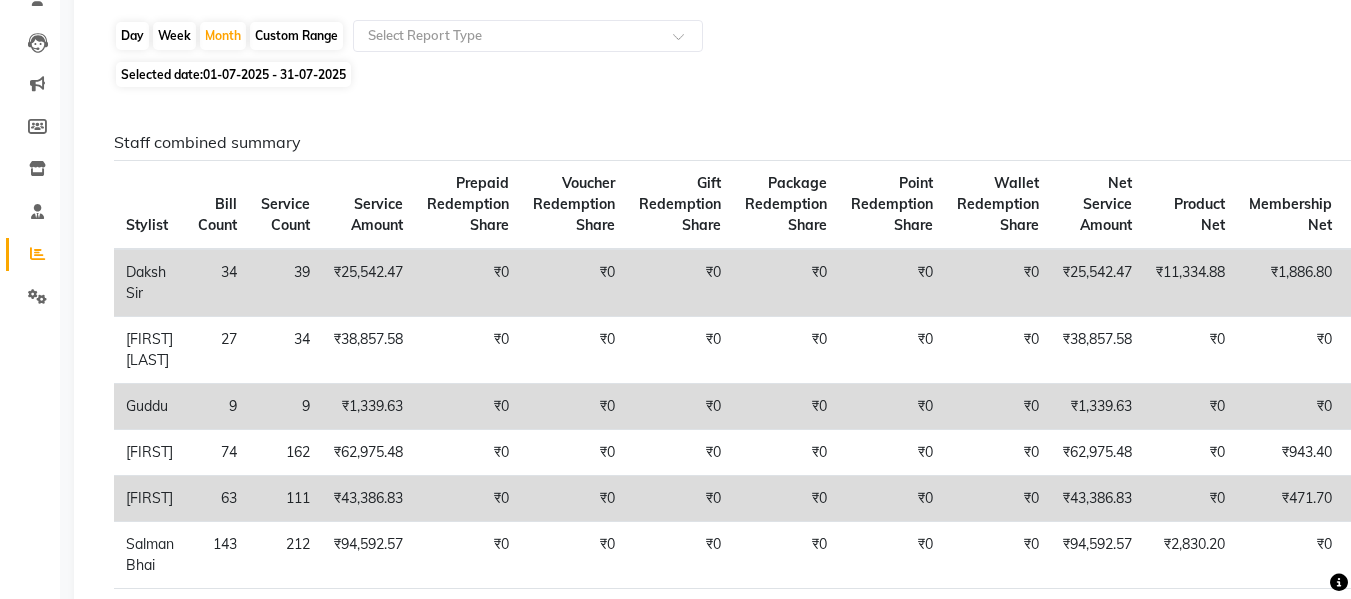 click on "01-07-2025 - 31-07-2025" 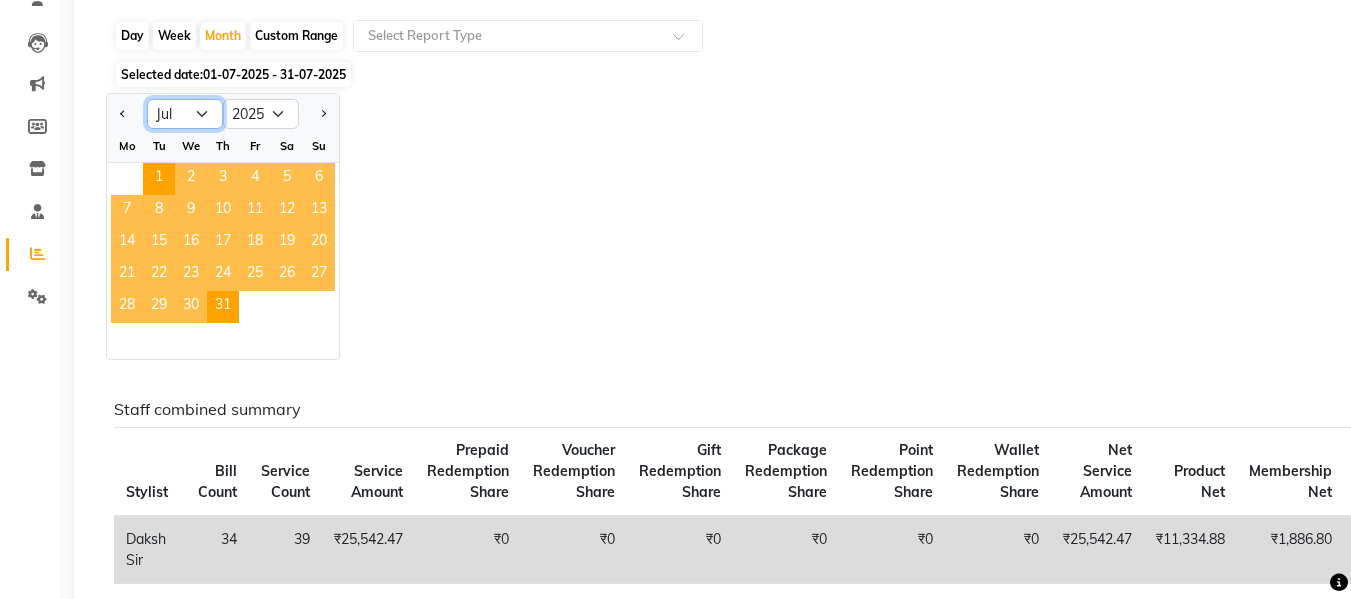 click on "Jan Feb Mar Apr May Jun Jul Aug Sep Oct Nov Dec" 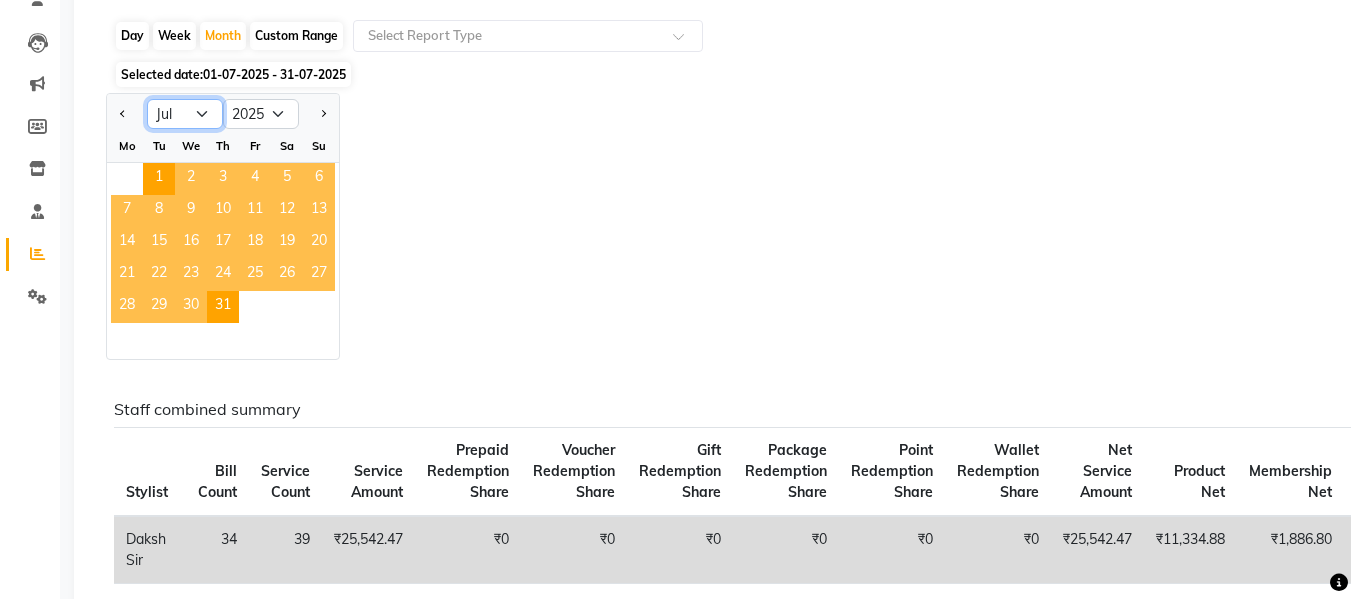 select on "6" 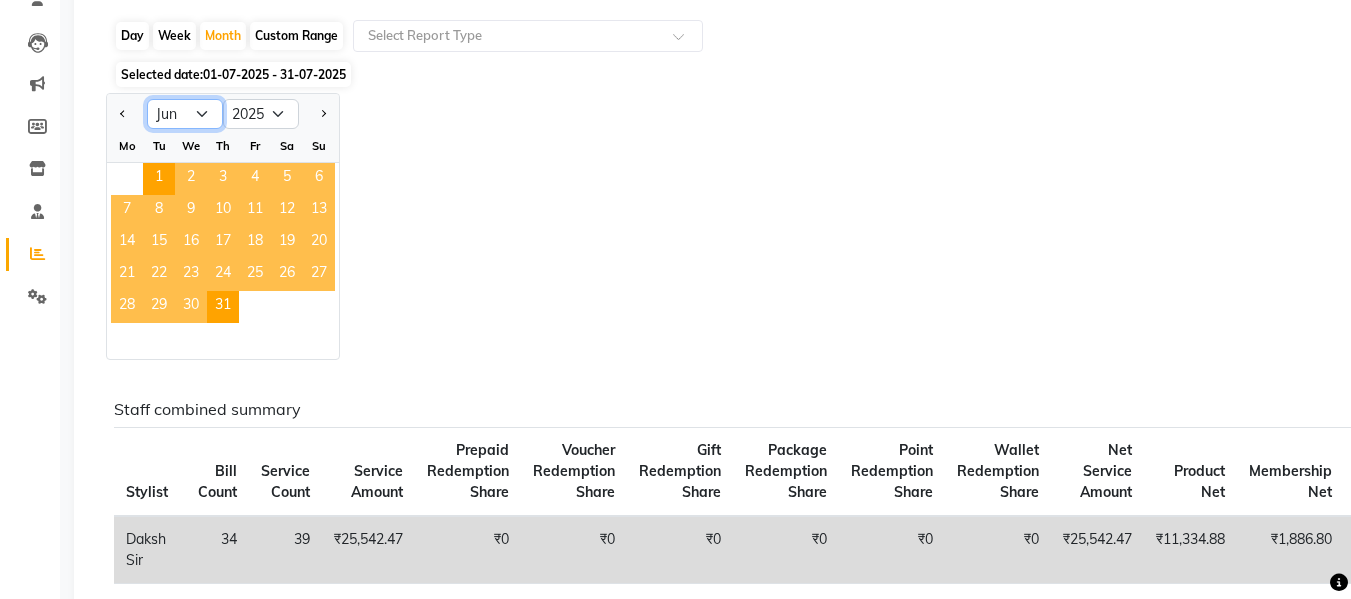 click on "Jan Feb Mar Apr May Jun Jul Aug Sep Oct Nov Dec" 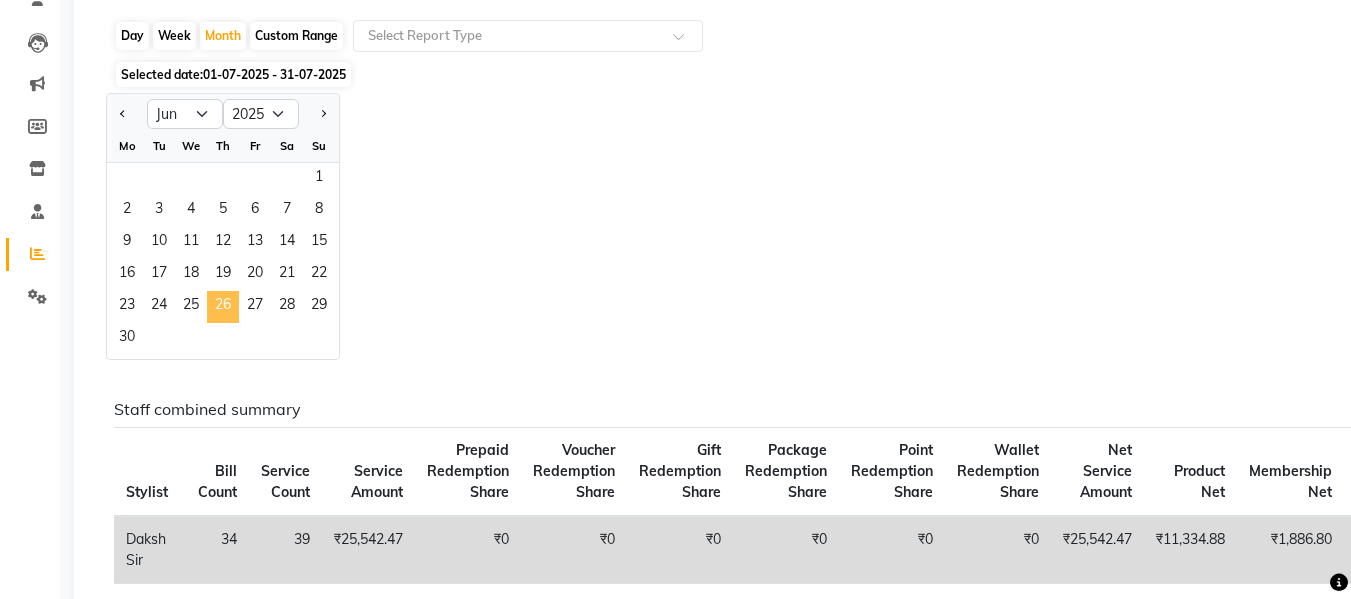click on "26" 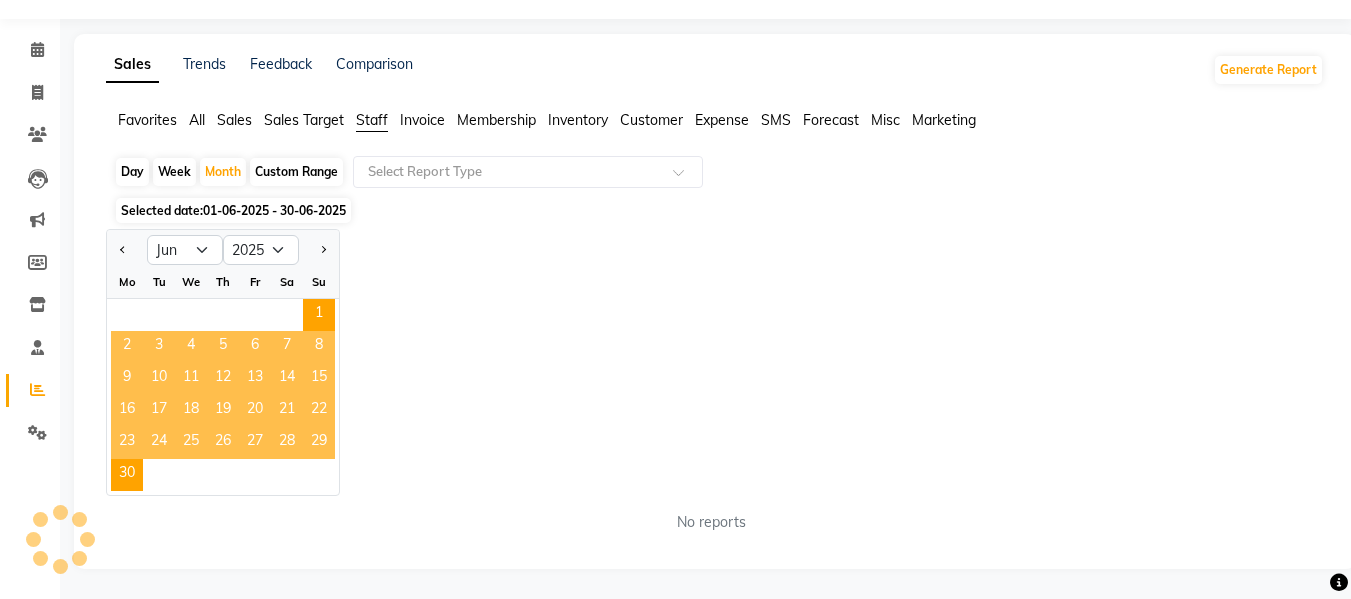 scroll, scrollTop: 189, scrollLeft: 0, axis: vertical 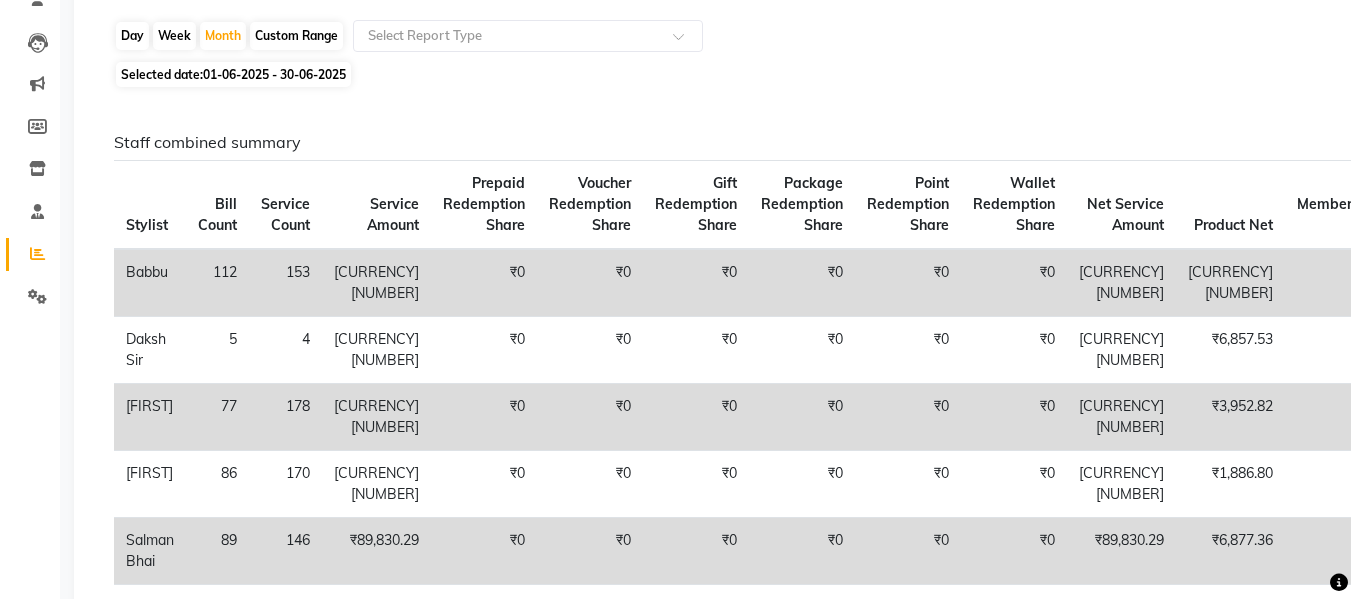 click on "01-06-2025 - 30-06-2025" 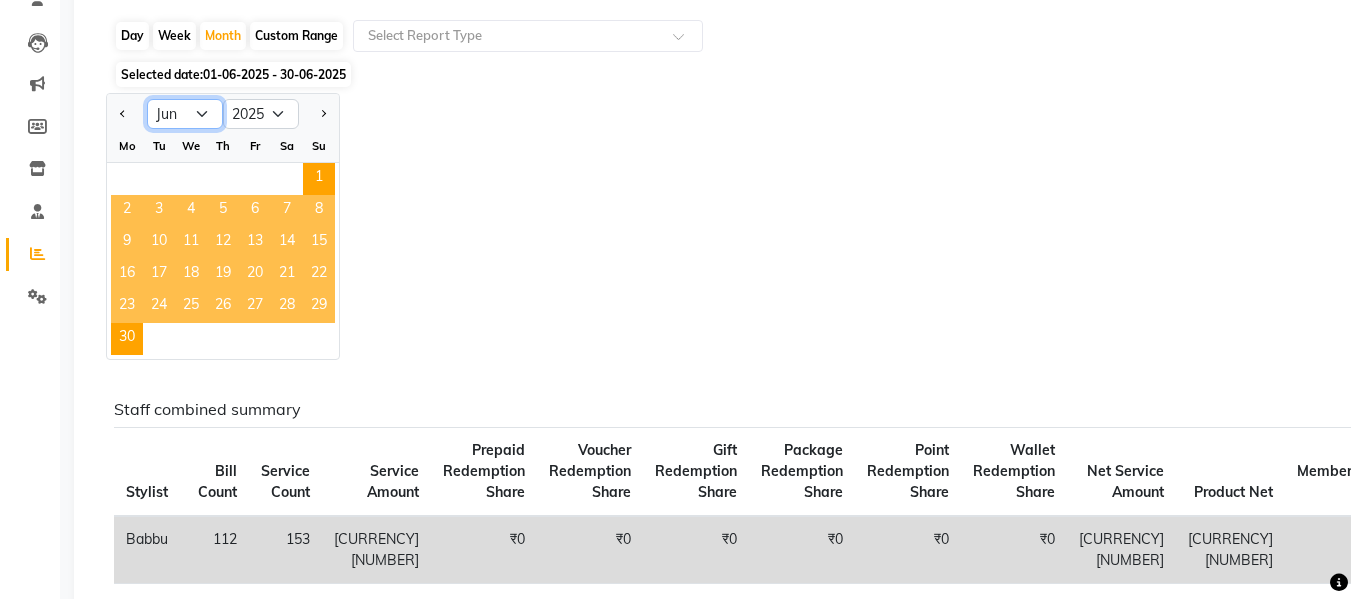 click on "Jan Feb Mar Apr May Jun Jul Aug Sep Oct Nov Dec" 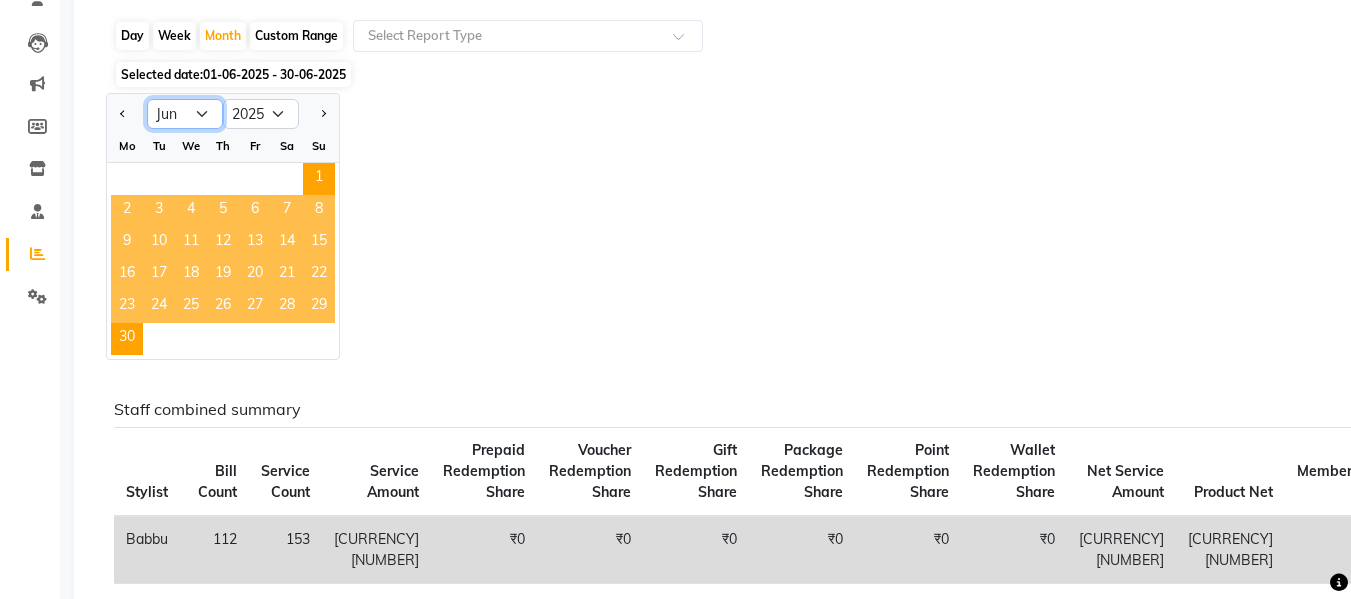 select on "7" 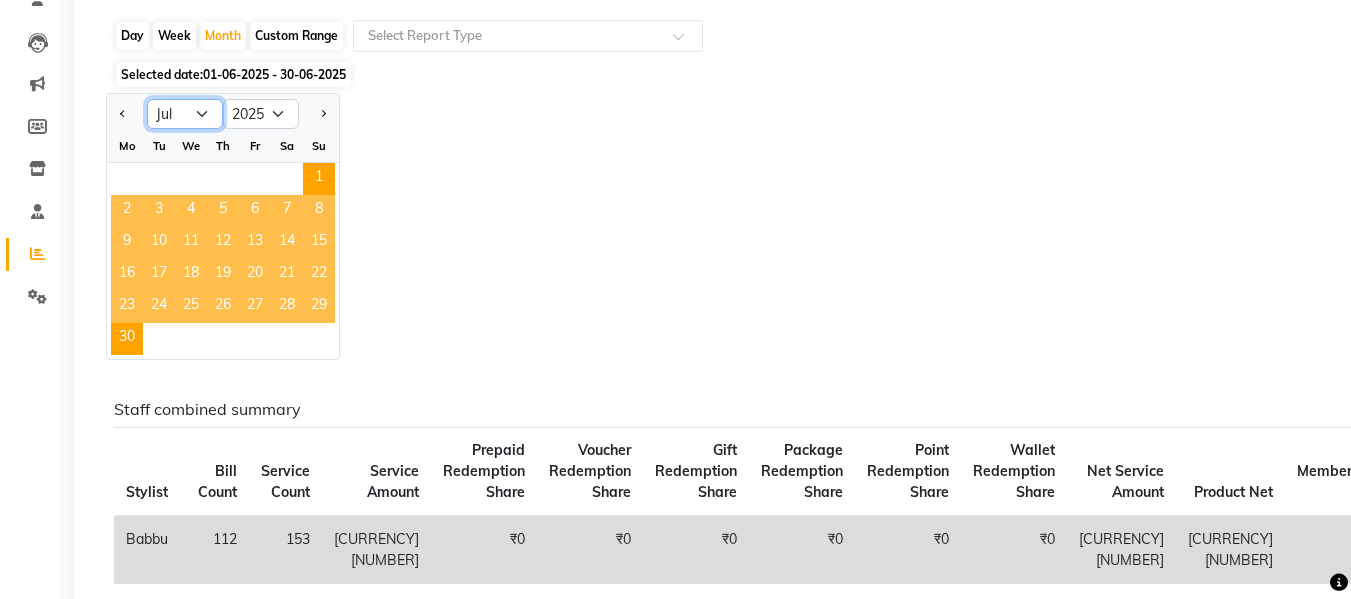 click on "Jan Feb Mar Apr May Jun Jul Aug Sep Oct Nov Dec" 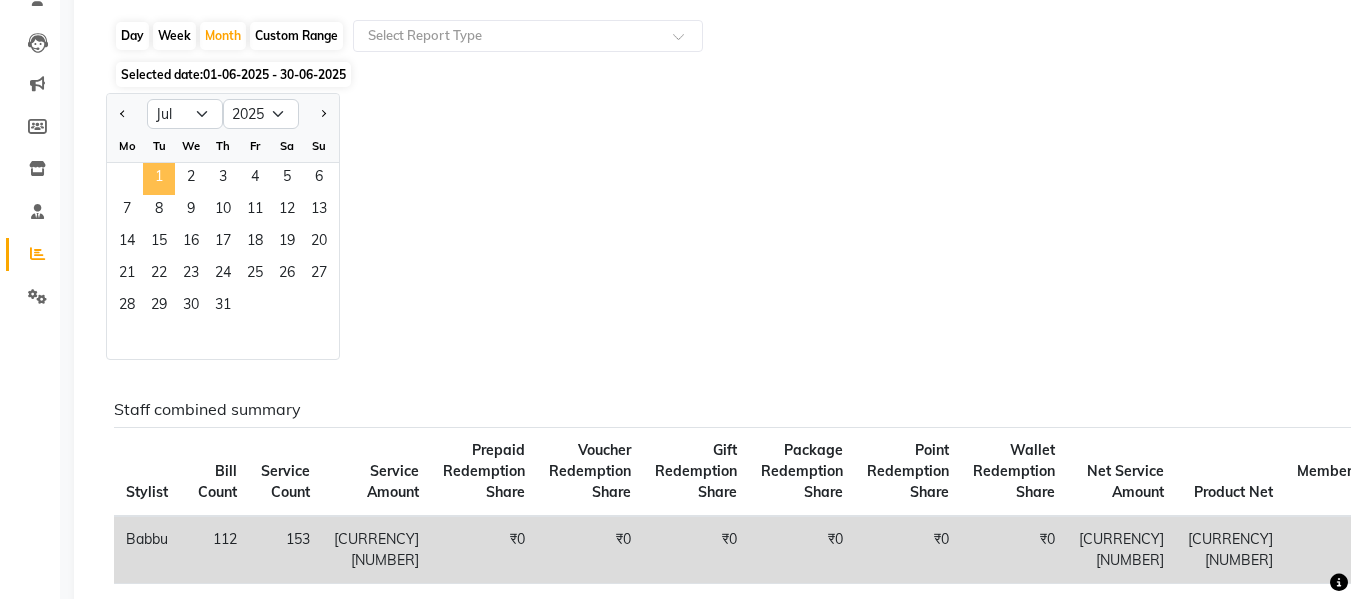 click on "1" 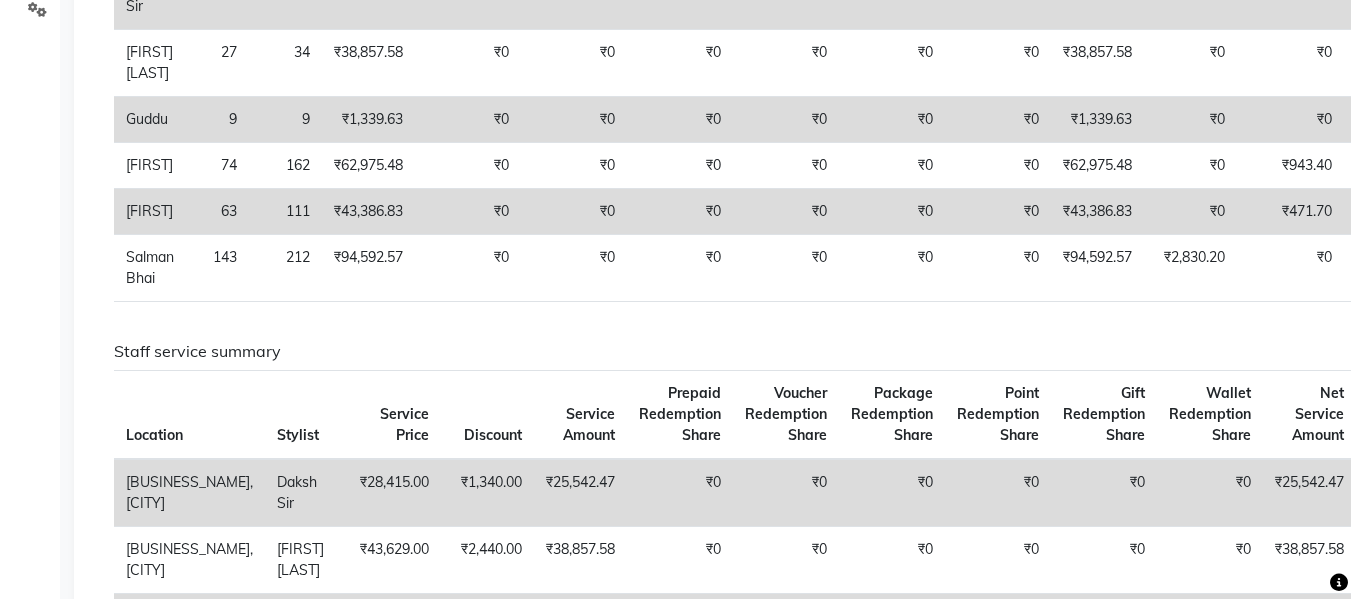 scroll, scrollTop: 189, scrollLeft: 0, axis: vertical 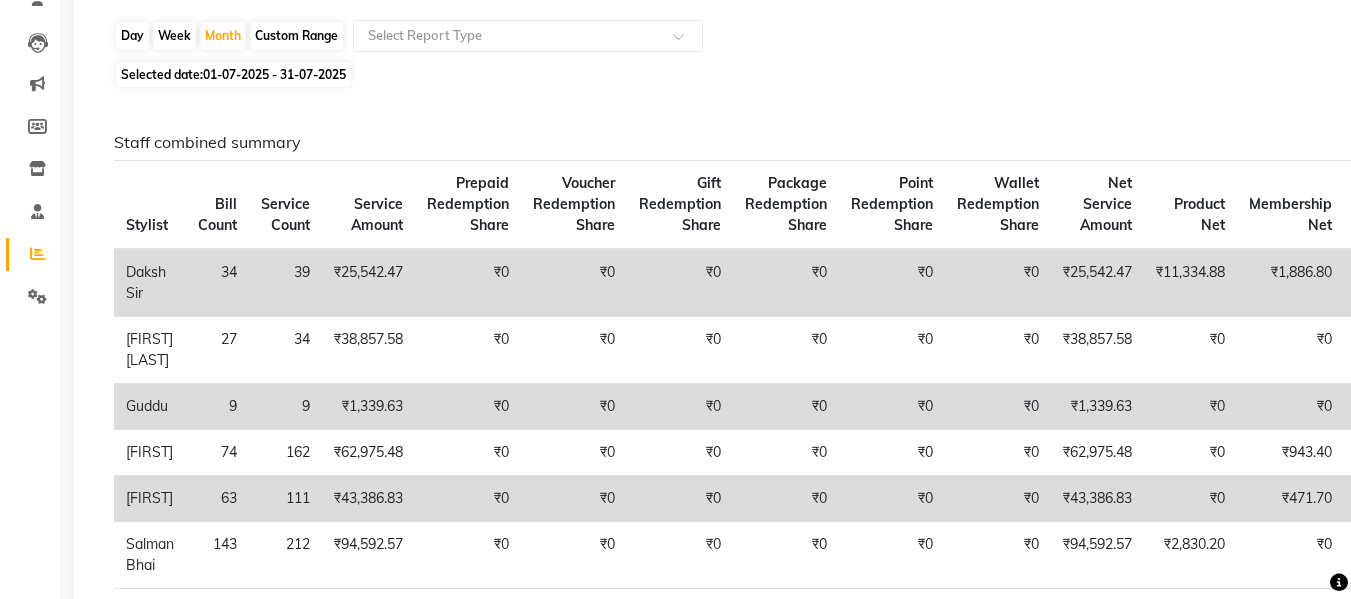 click on "Net Service Amount" 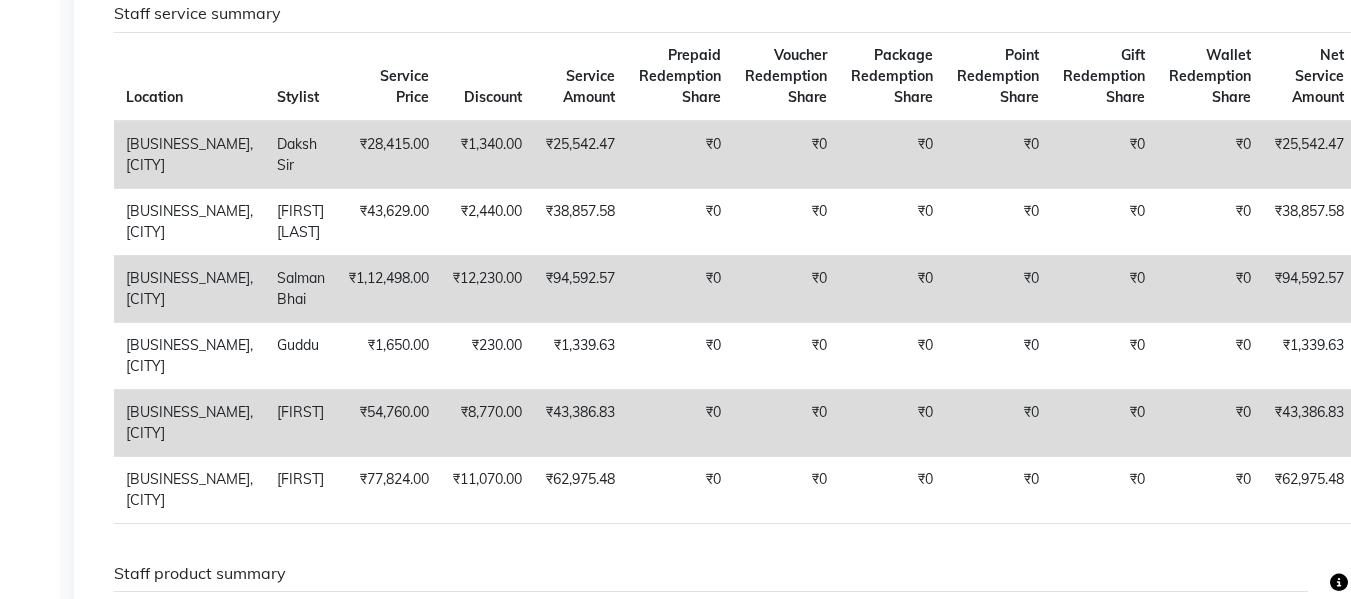 scroll, scrollTop: 589, scrollLeft: 0, axis: vertical 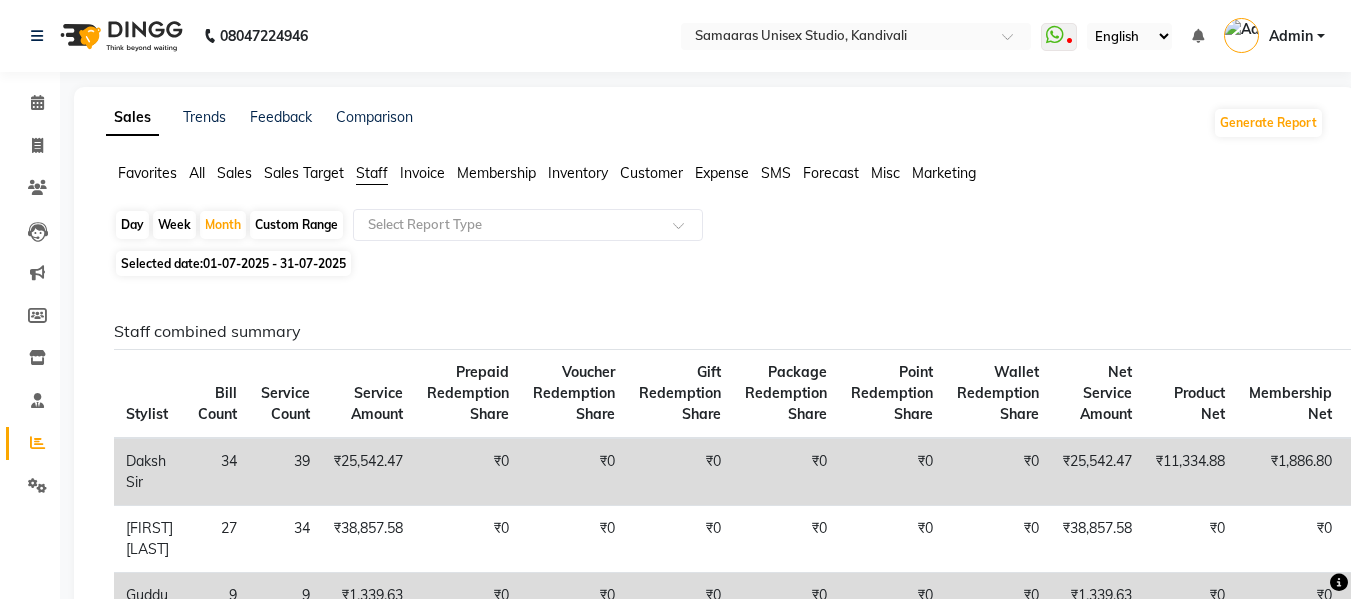 click on "Sales" 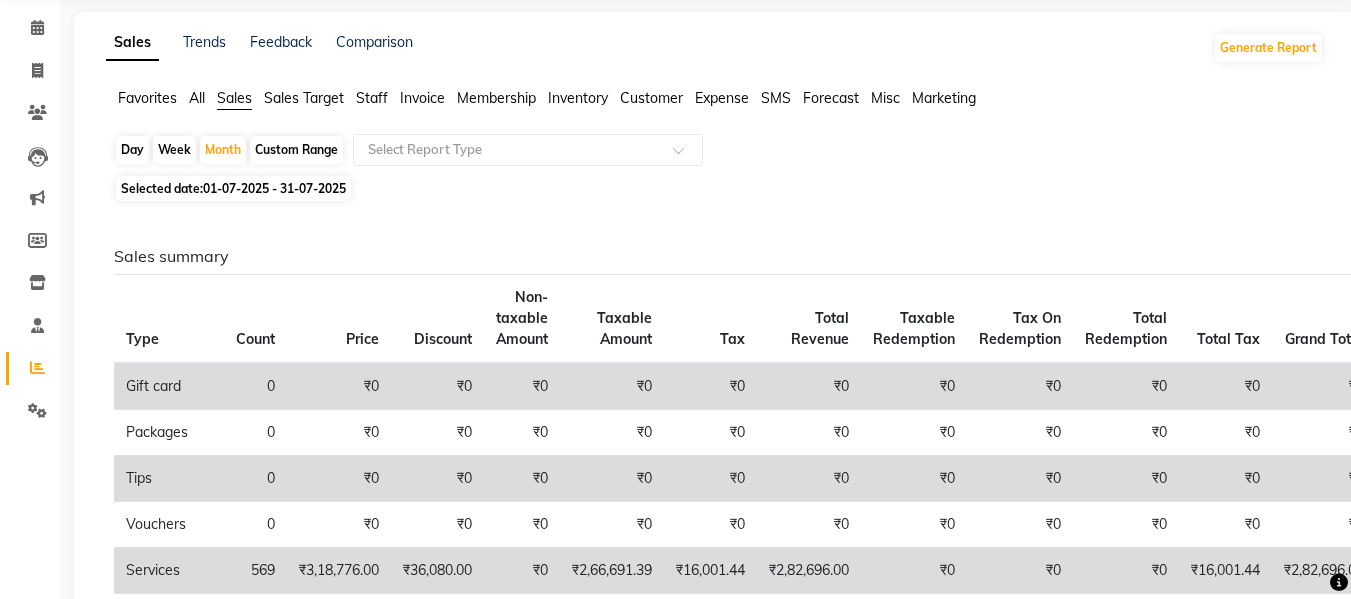 scroll, scrollTop: 0, scrollLeft: 0, axis: both 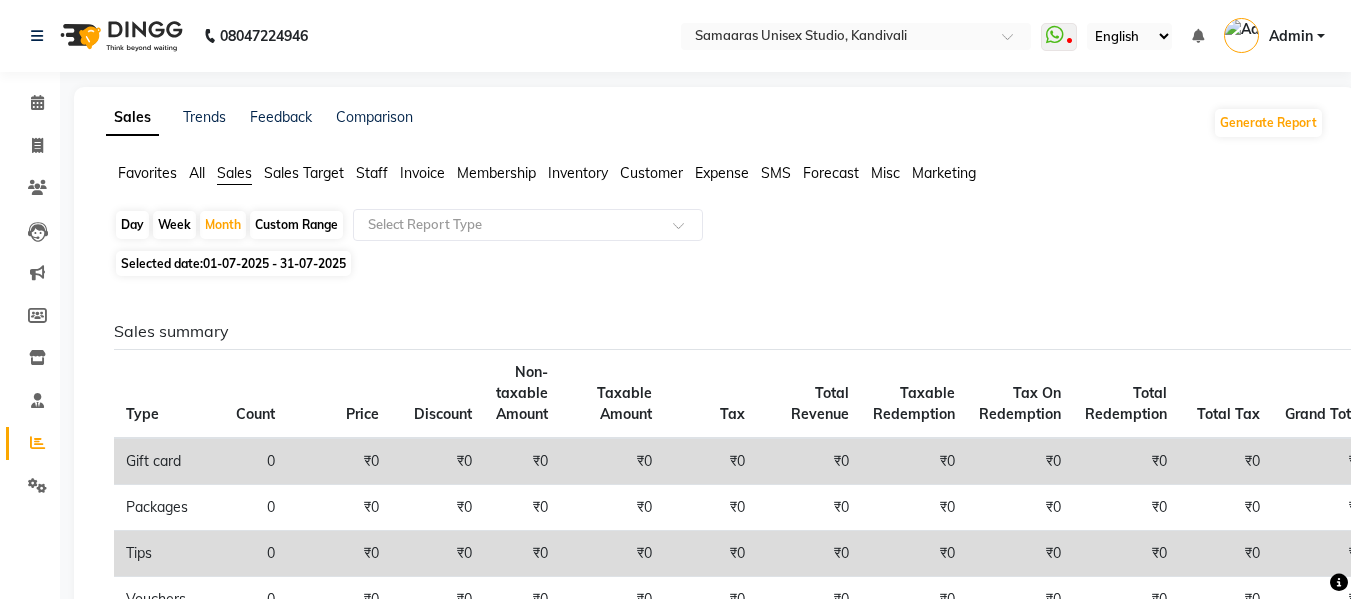 click on "Sales" 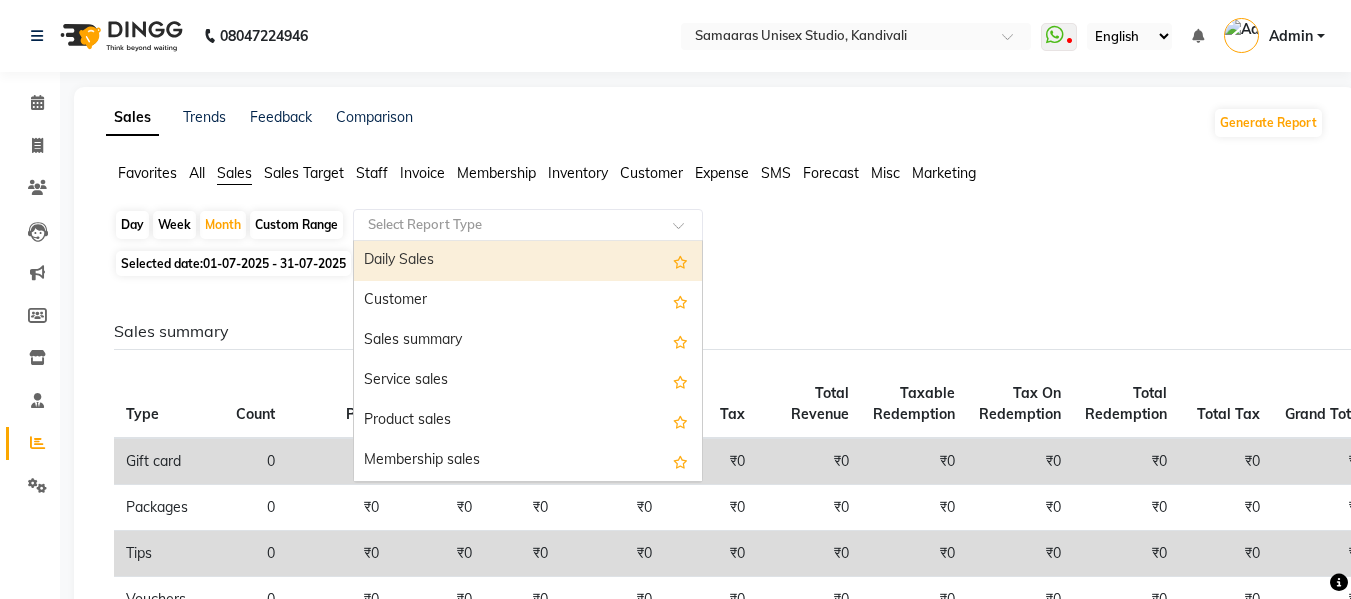 click 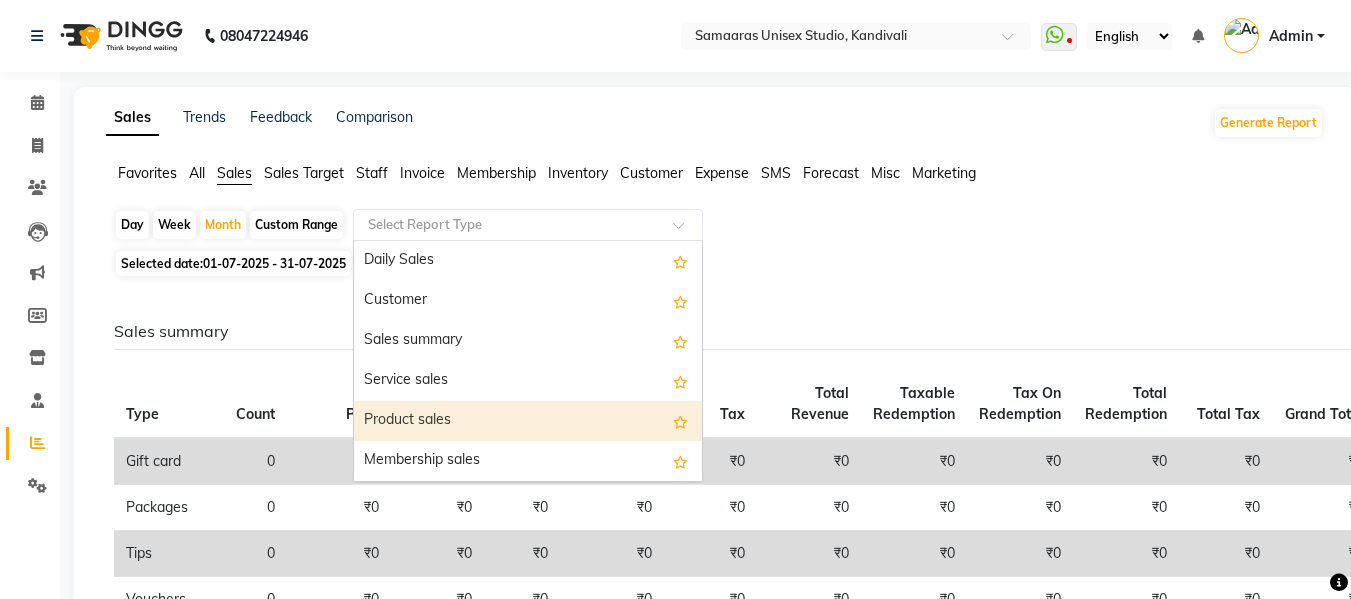 click on "Product sales" at bounding box center (528, 421) 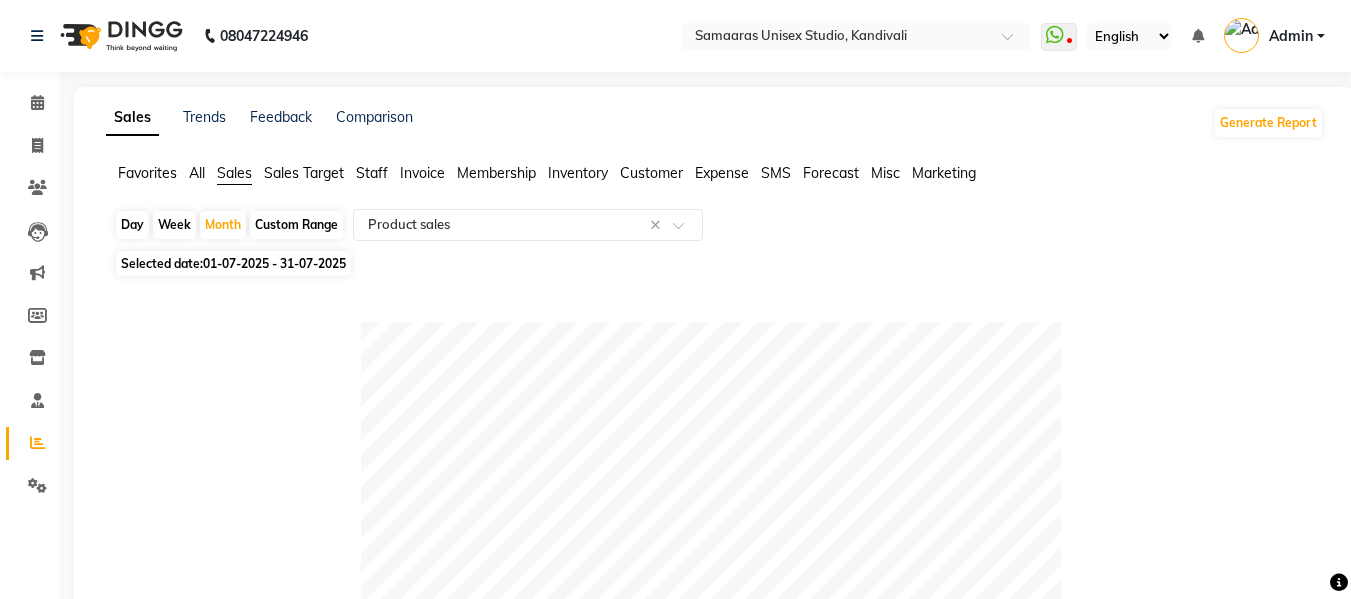 click on "01-07-2025 - 31-07-2025" 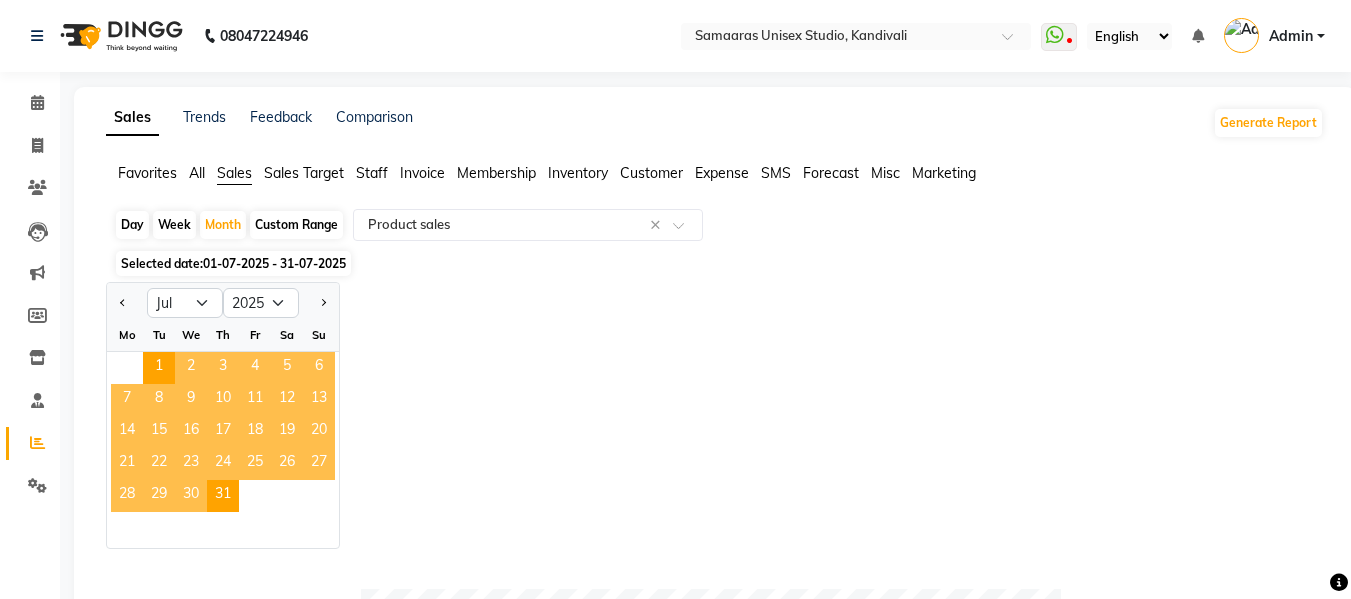 click on "Jan Feb Mar Apr May Jun Jul Aug Sep Oct Nov Dec 2015 2016 2017 2018 2019 2020 2021 2022 2023 2024 2025 2026 2027 2028 2029 2030 2031 2032 2033 2034 2035 Mo Tu We Th Fr Sa Su  1   2   3   4   5   6   7   8   9   10   11   12   13   14   15   16   17   18   19   20   21   22   23   24   25   26   27   28   29   30   31" 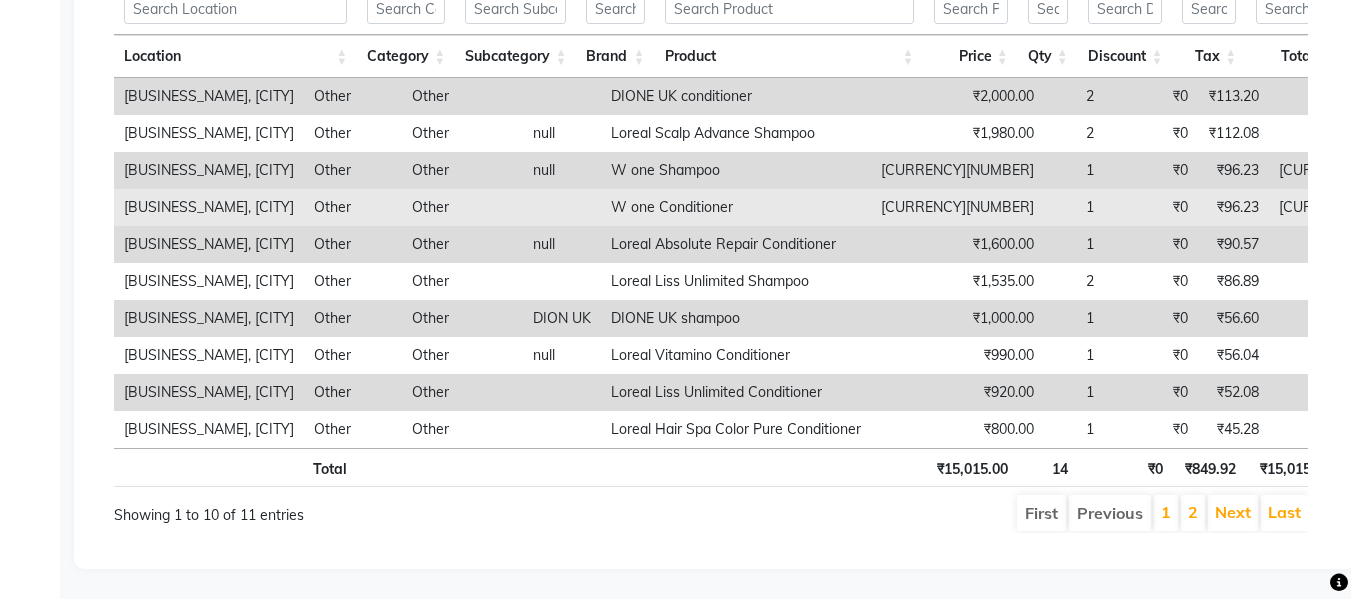 scroll, scrollTop: 1440, scrollLeft: 0, axis: vertical 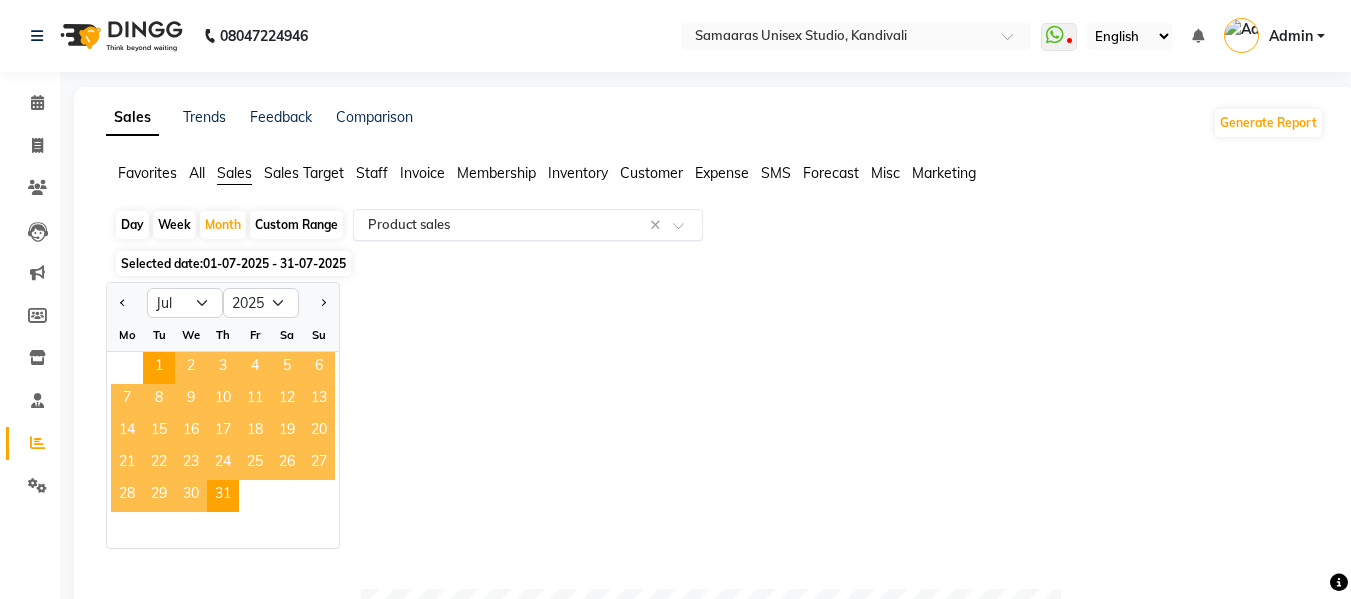 click 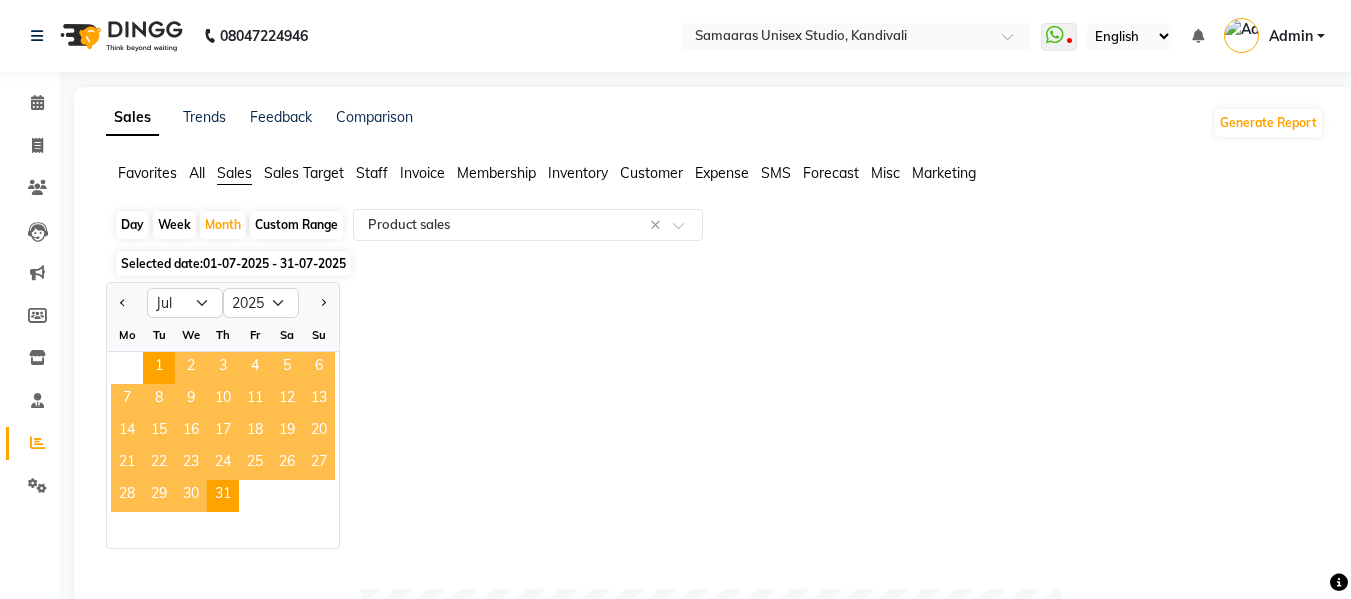 click on "Jan Feb Mar Apr May Jun Jul Aug Sep Oct Nov Dec 2015 2016 2017 2018 2019 2020 2021 2022 2023 2024 2025 2026 2027 2028 2029 2030 2031 2032 2033 2034 2035 Mo Tu We Th Fr Sa Su  1   2   3   4   5   6   7   8   9   10   11   12   13   14   15   16   17   18   19   20   21   22   23   24   25   26   27   28   29   30   31" 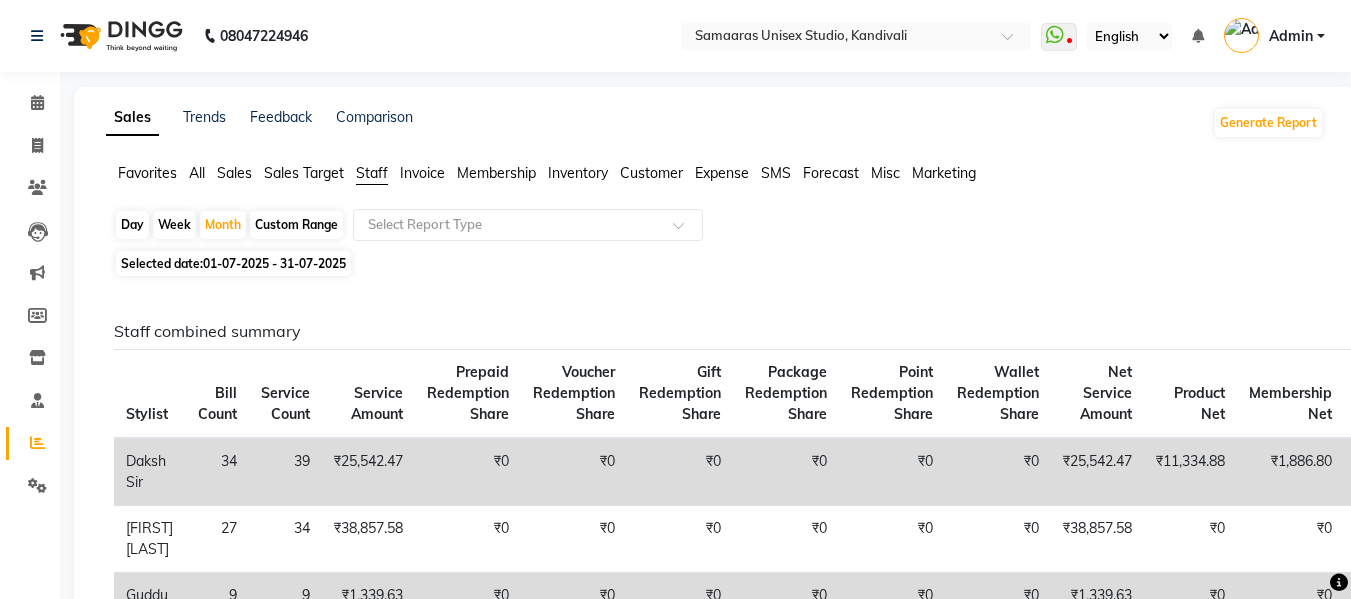 click on "Custom Range" 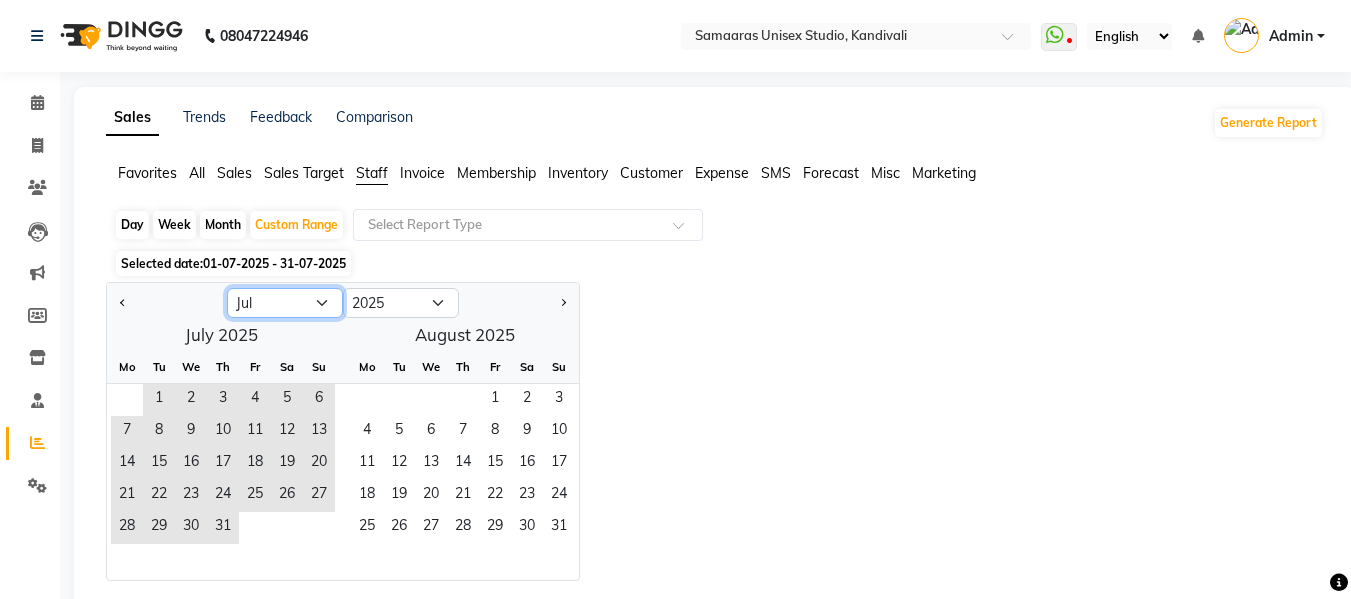 click on "Jan Feb Mar Apr May Jun Jul Aug Sep Oct Nov Dec" 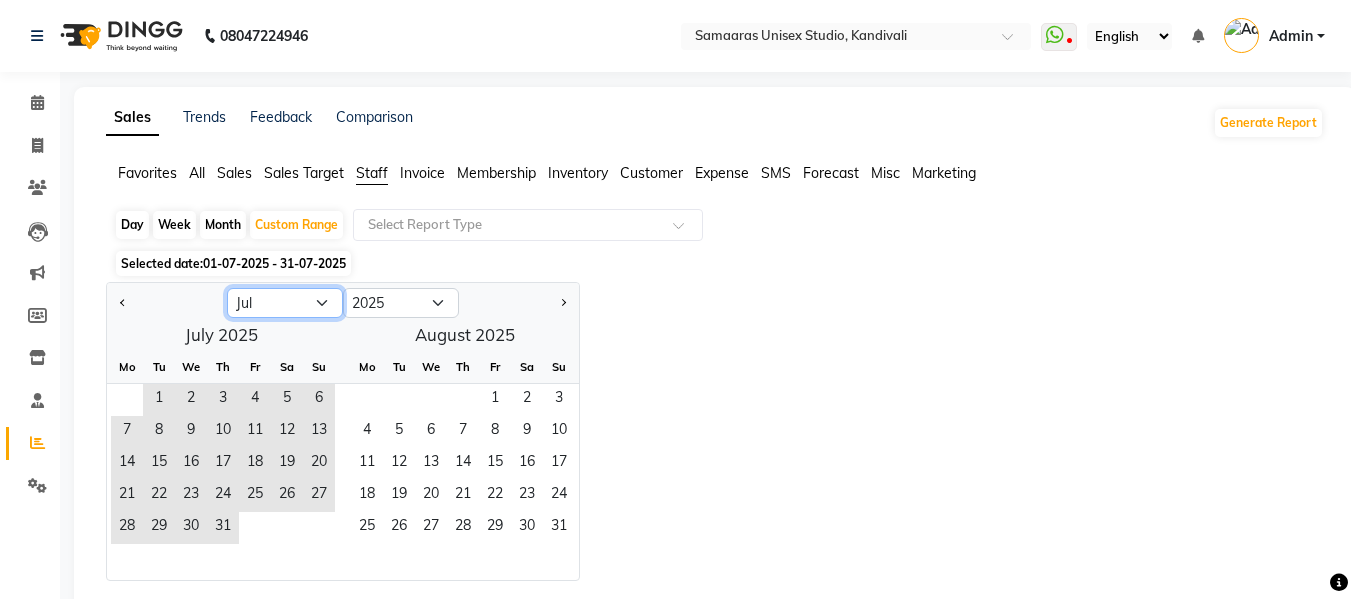 select on "6" 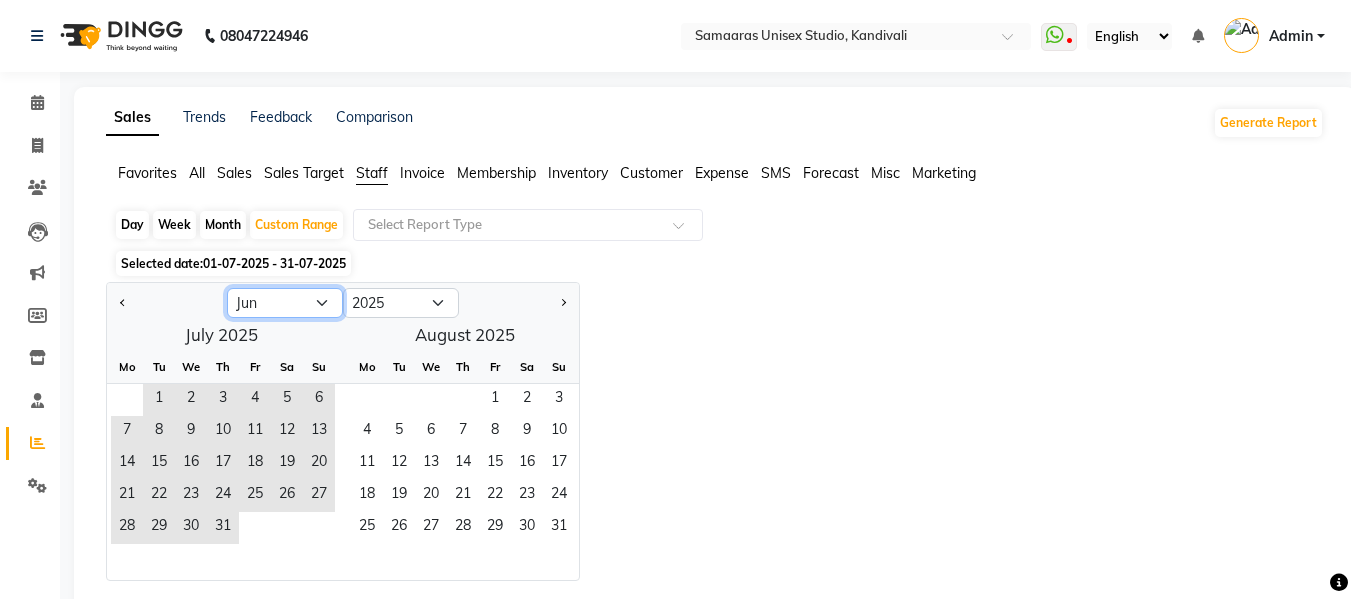 click on "Jan Feb Mar Apr May Jun Jul Aug Sep Oct Nov Dec" 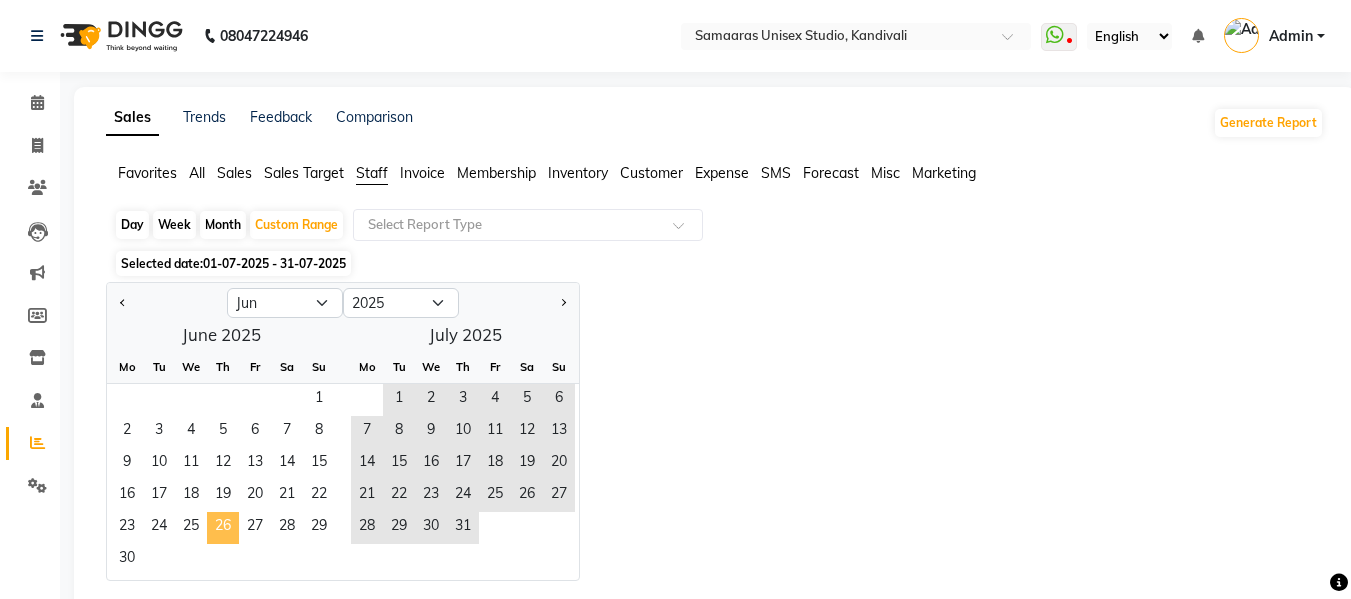 click on "26" 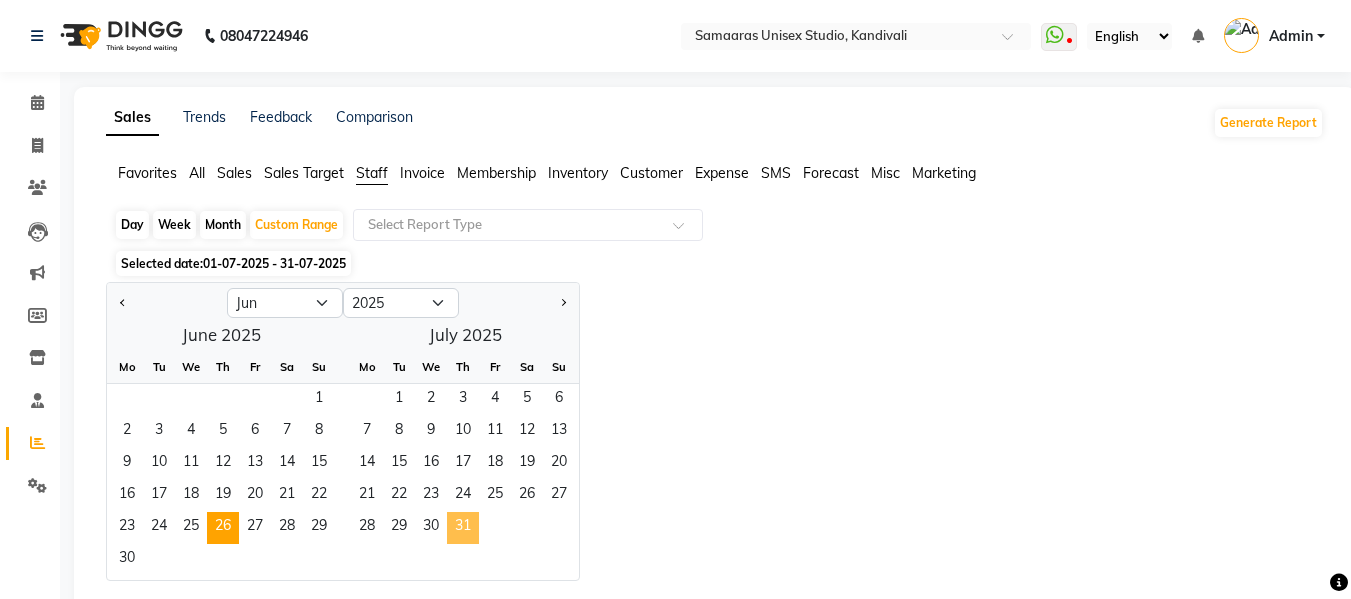click on "31" 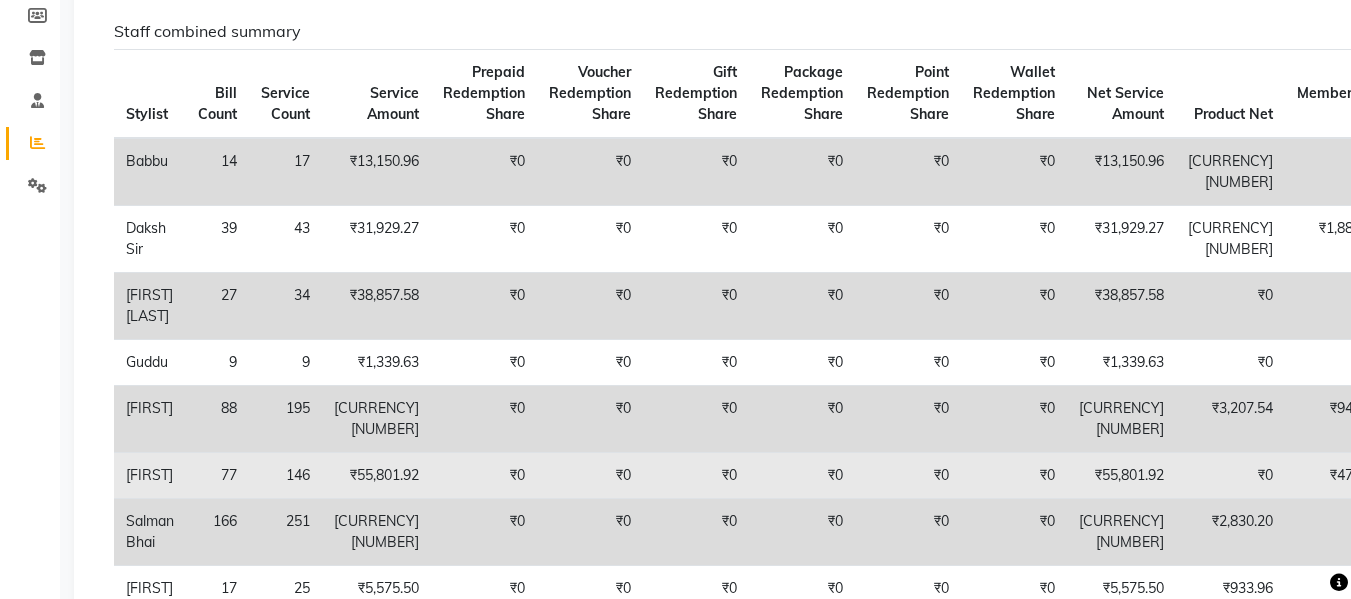 scroll, scrollTop: 400, scrollLeft: 0, axis: vertical 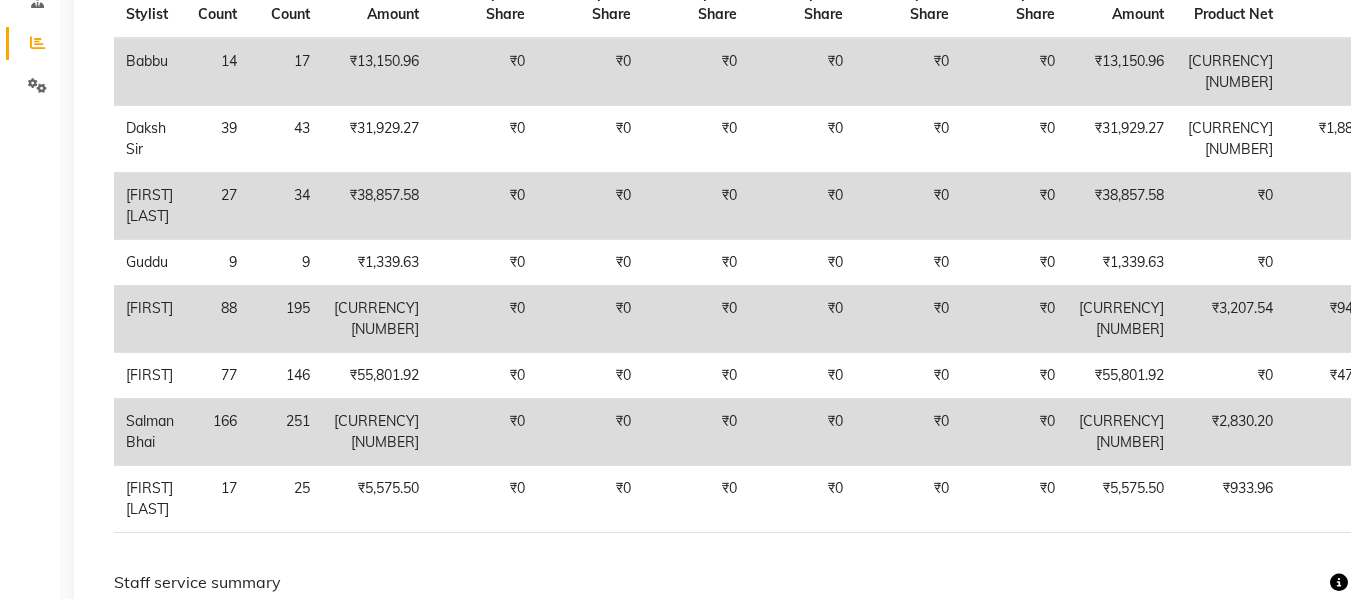 click on "Staff service summary" 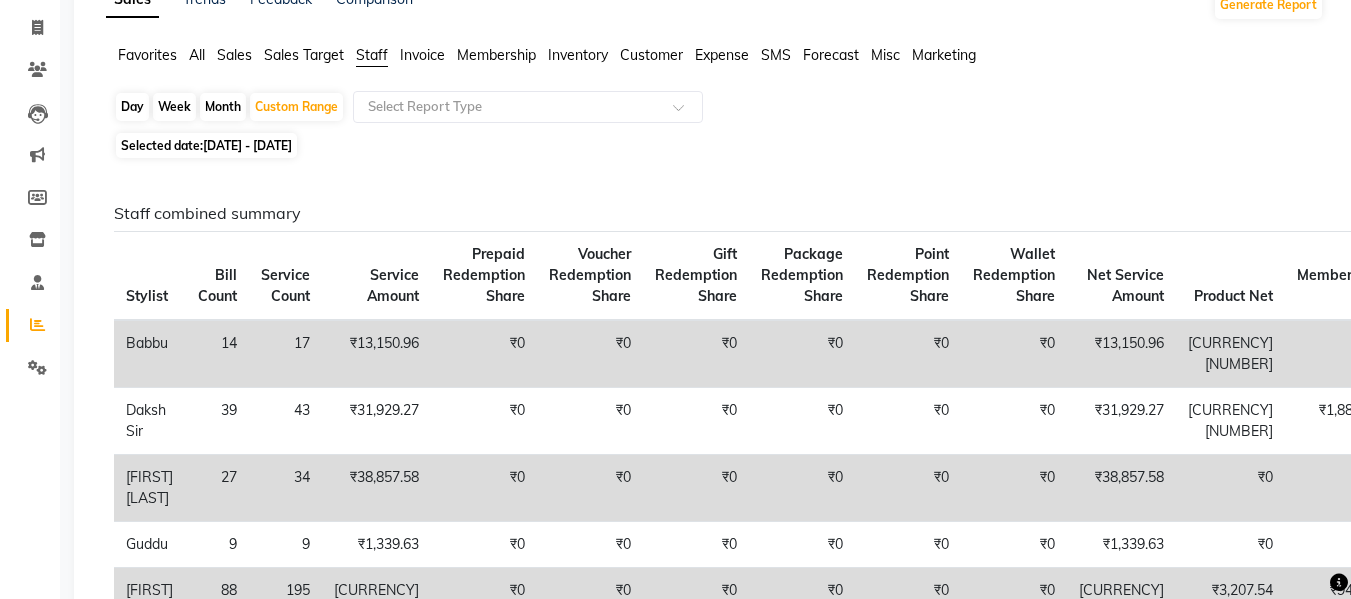 scroll, scrollTop: 0, scrollLeft: 0, axis: both 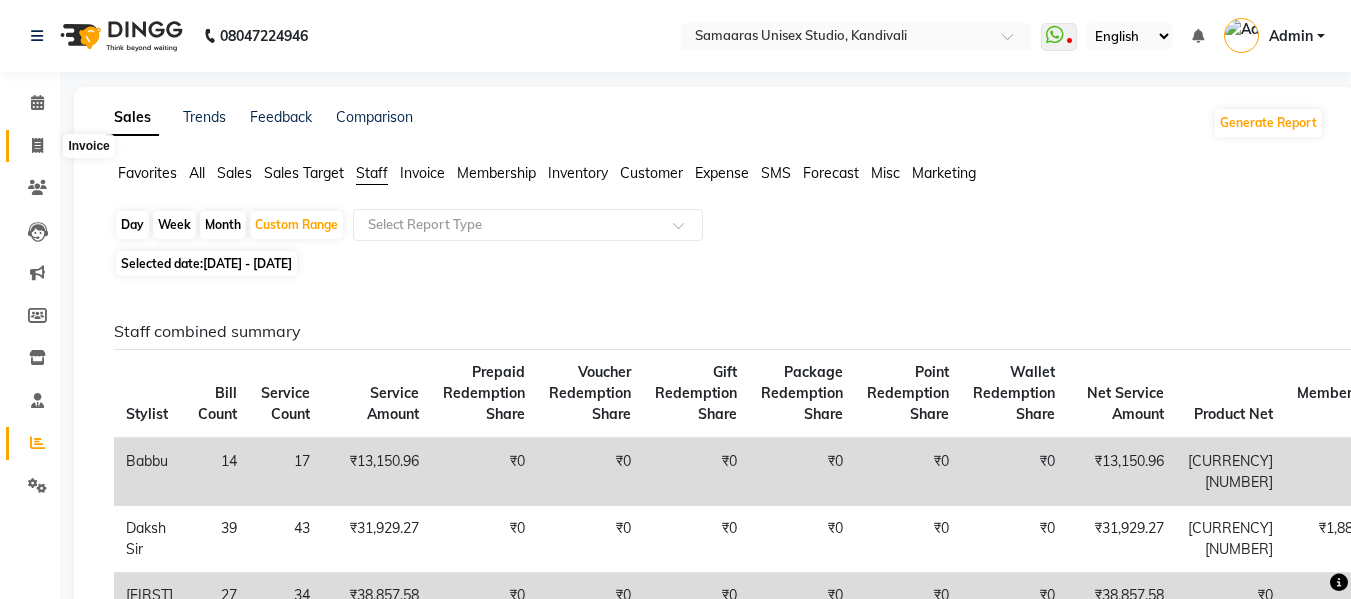 click 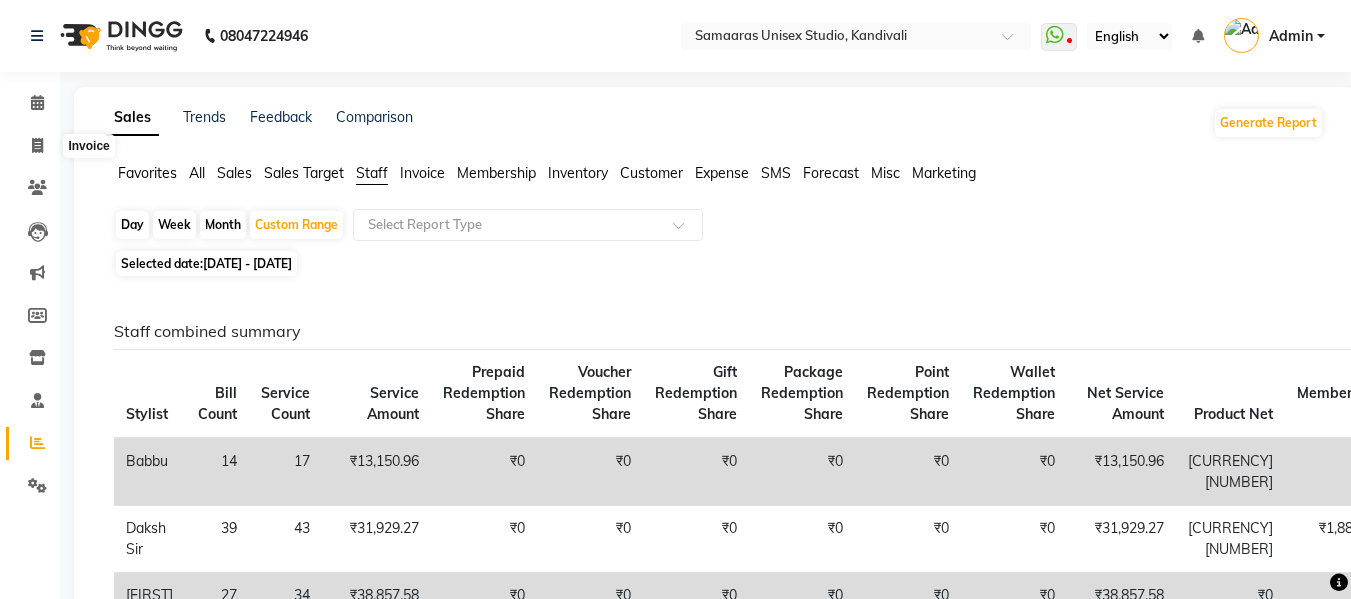 select on "4525" 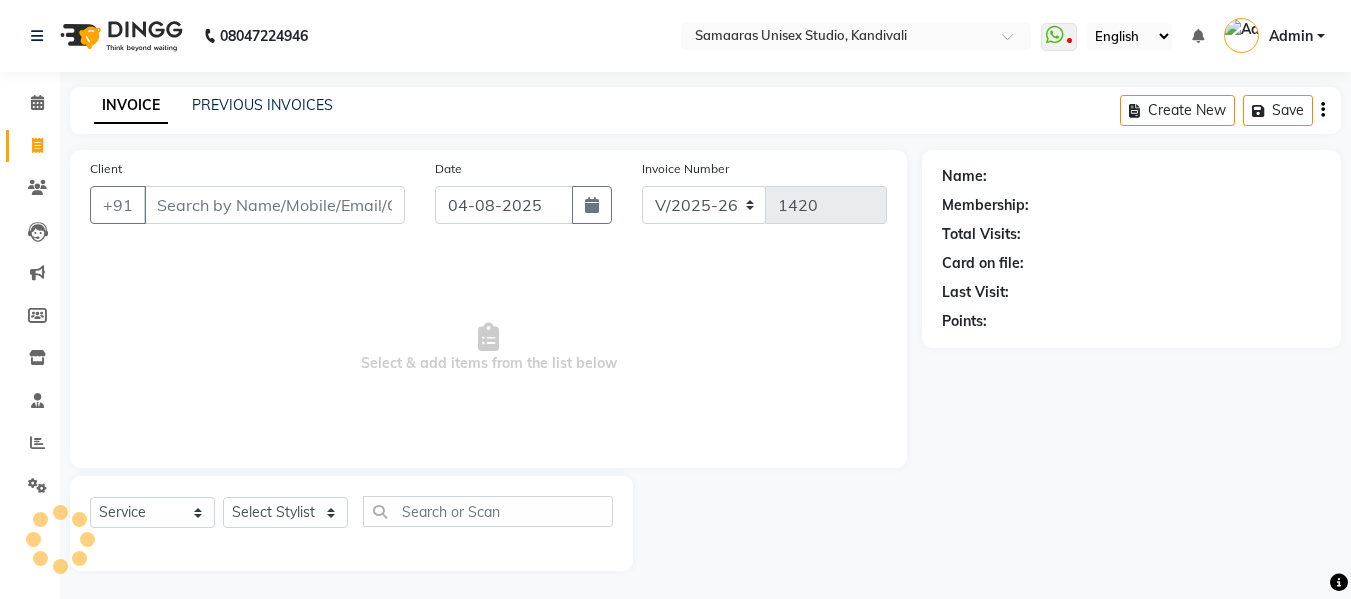 scroll, scrollTop: 2, scrollLeft: 0, axis: vertical 